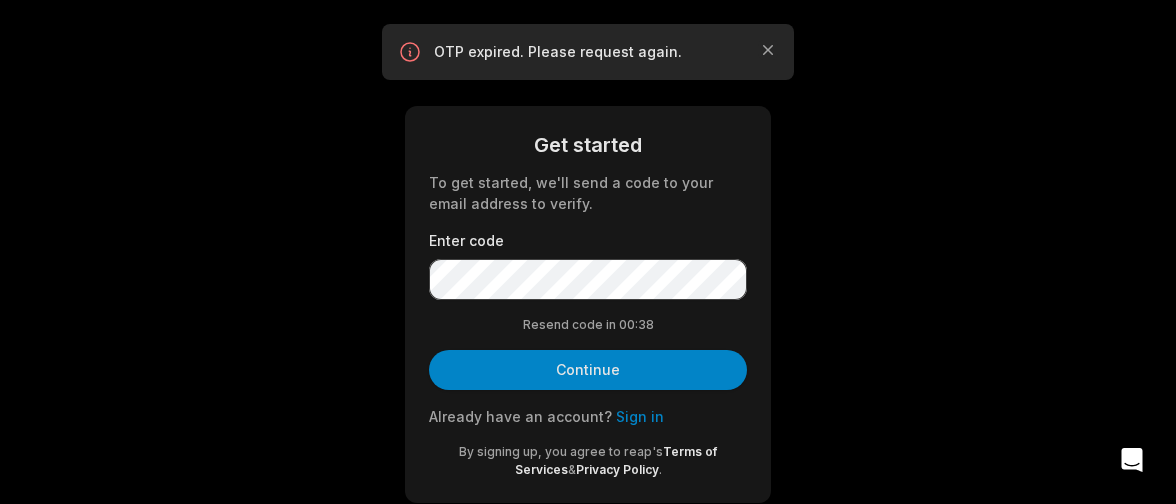 scroll, scrollTop: 0, scrollLeft: 0, axis: both 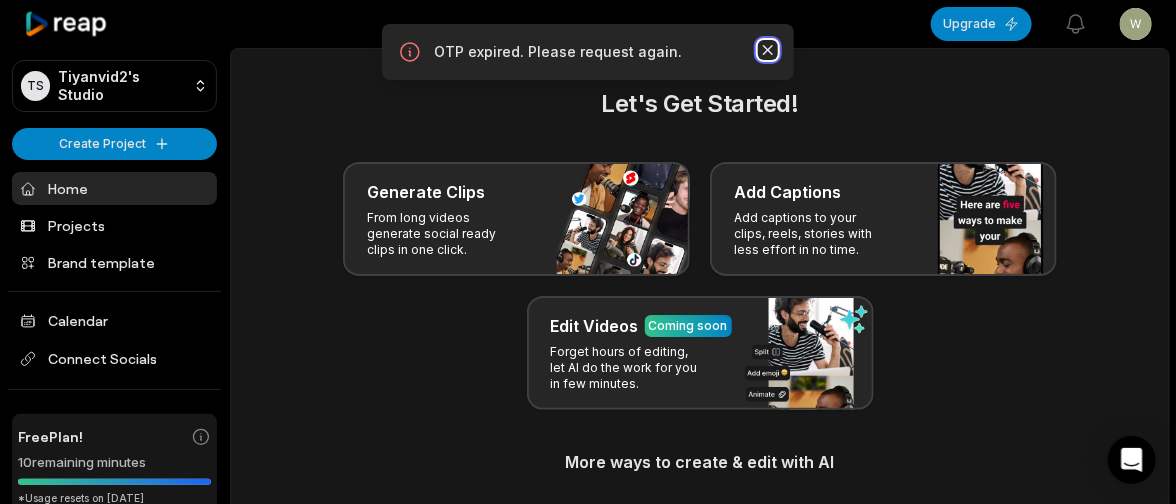 click 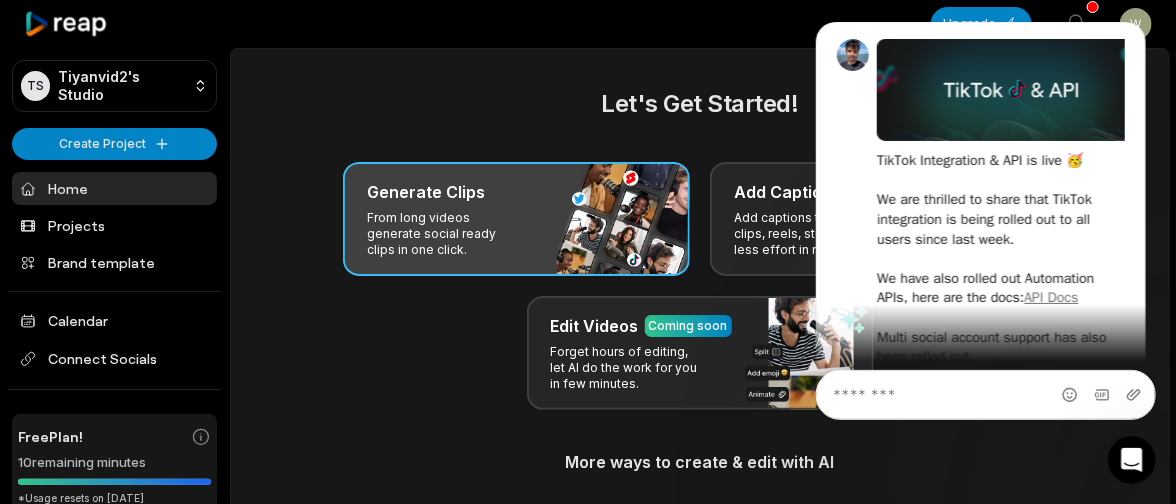 scroll, scrollTop: 0, scrollLeft: 0, axis: both 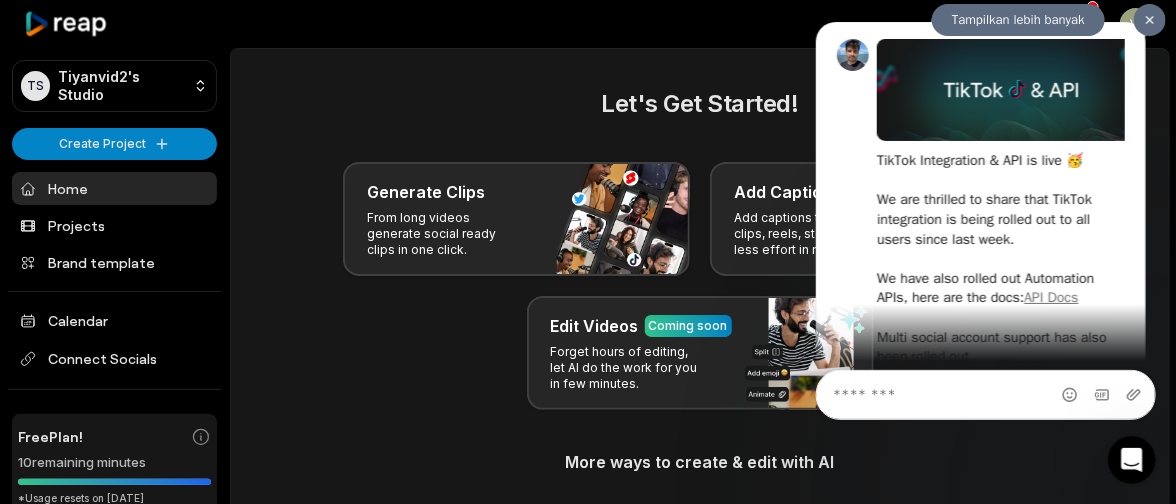 click at bounding box center [1149, 20] 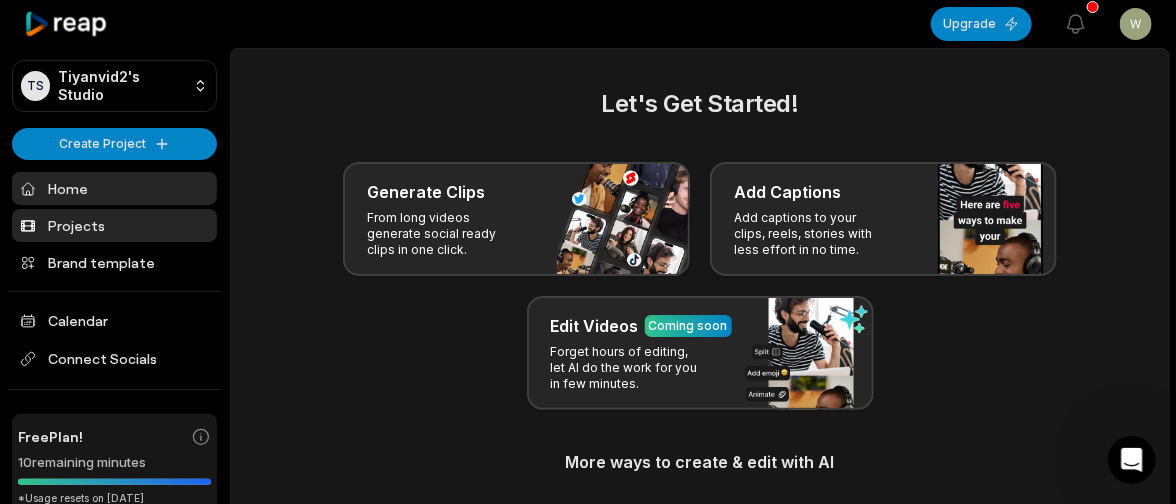 click on "Projects" at bounding box center [114, 225] 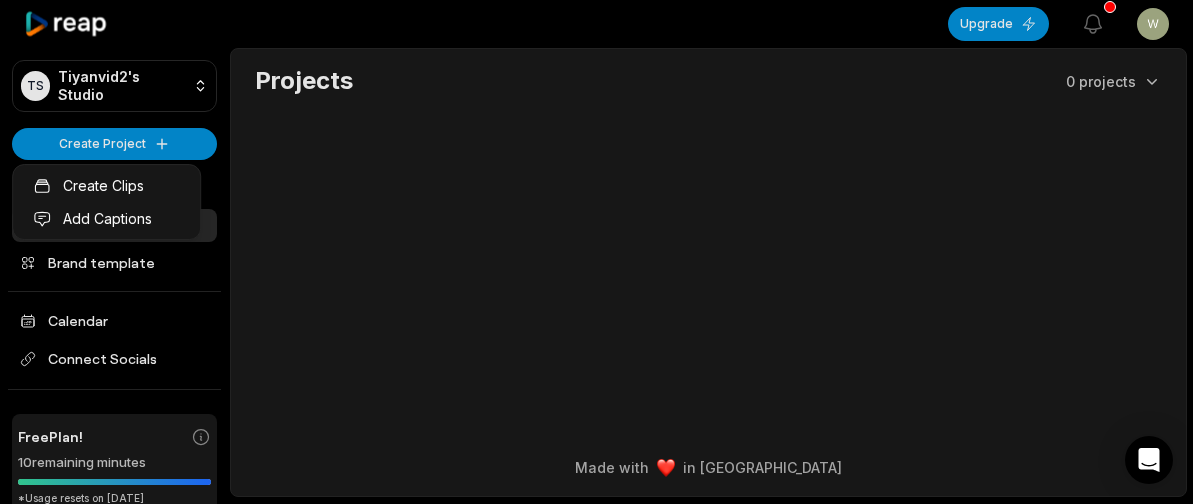 click on "Create Clips Add Captions" at bounding box center (106, 202) 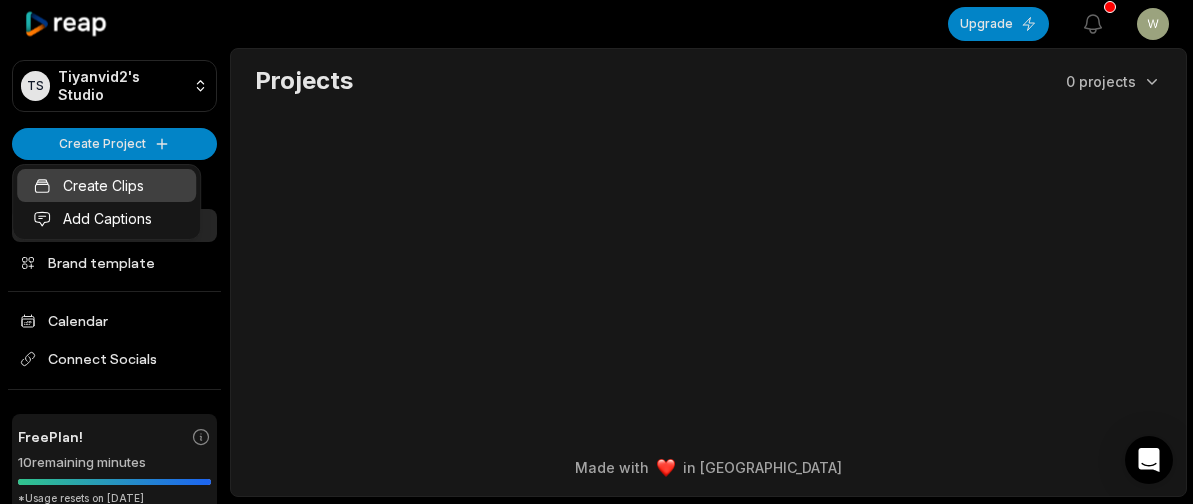 scroll, scrollTop: 0, scrollLeft: 0, axis: both 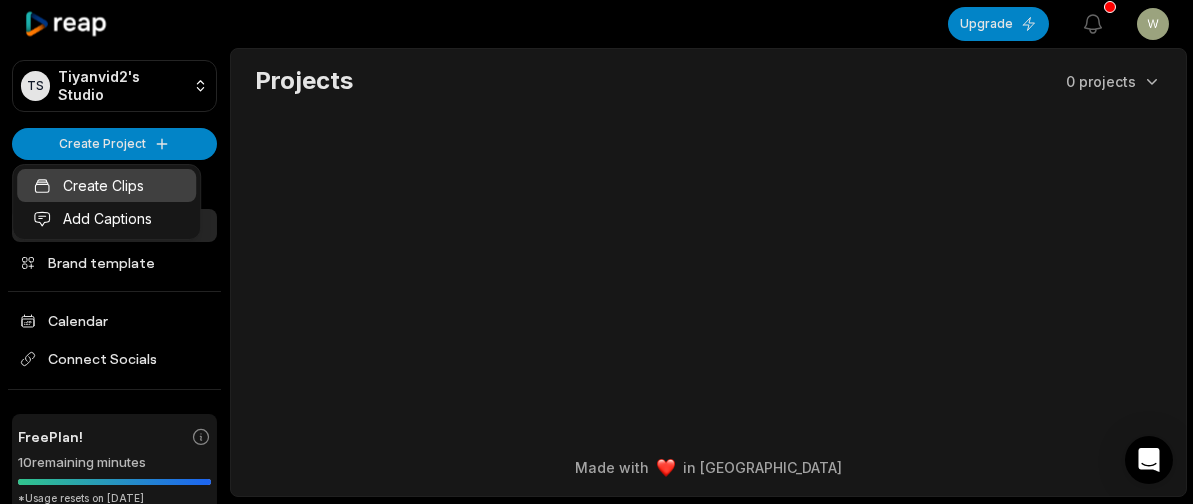 click on "Create Clips" at bounding box center (106, 185) 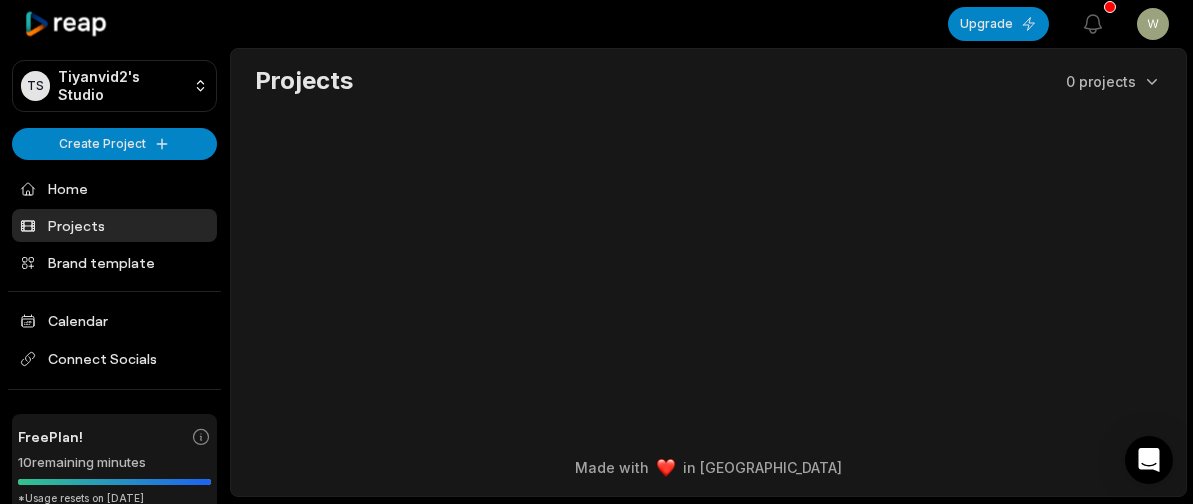 scroll, scrollTop: 0, scrollLeft: 0, axis: both 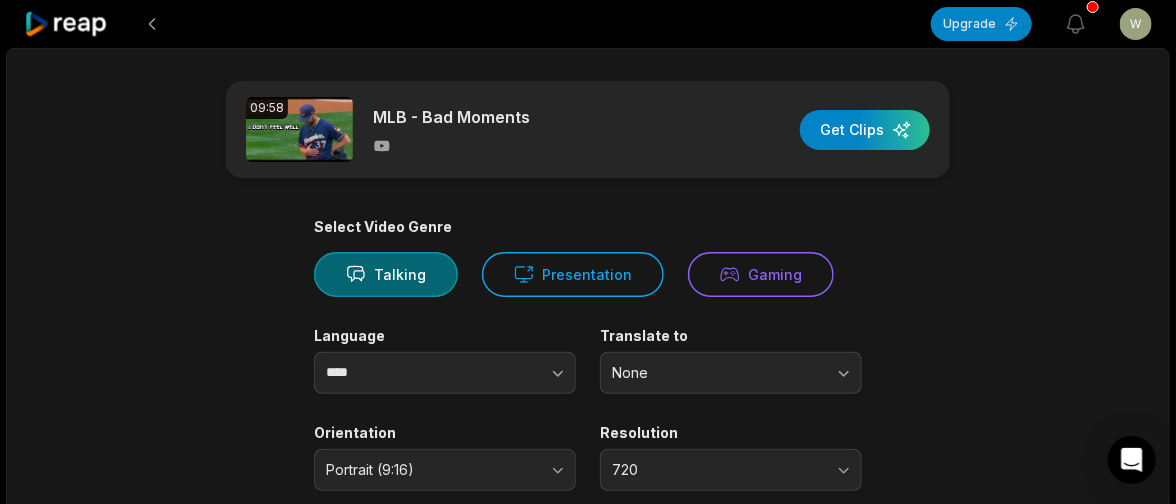 click at bounding box center [659, 690] 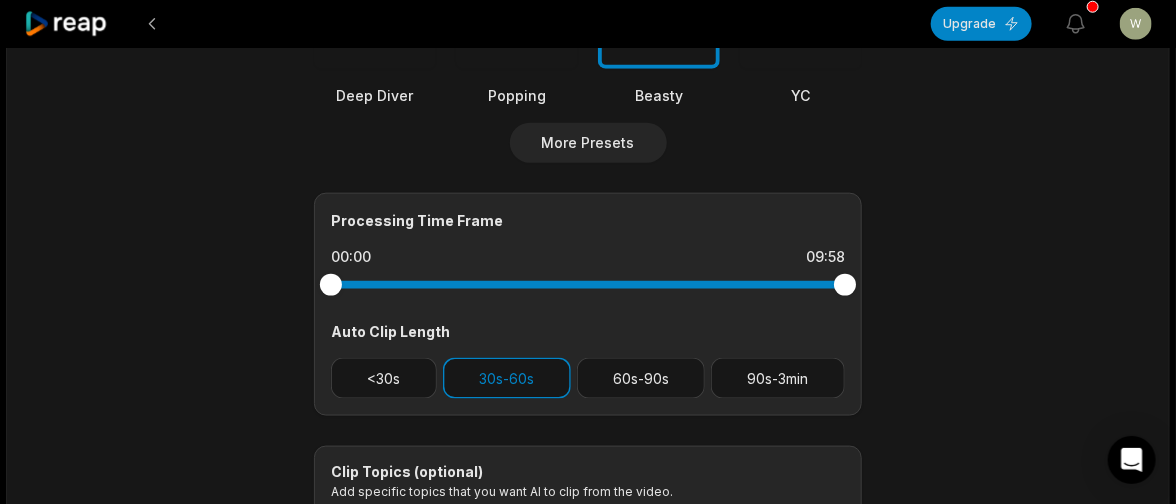 scroll, scrollTop: 800, scrollLeft: 0, axis: vertical 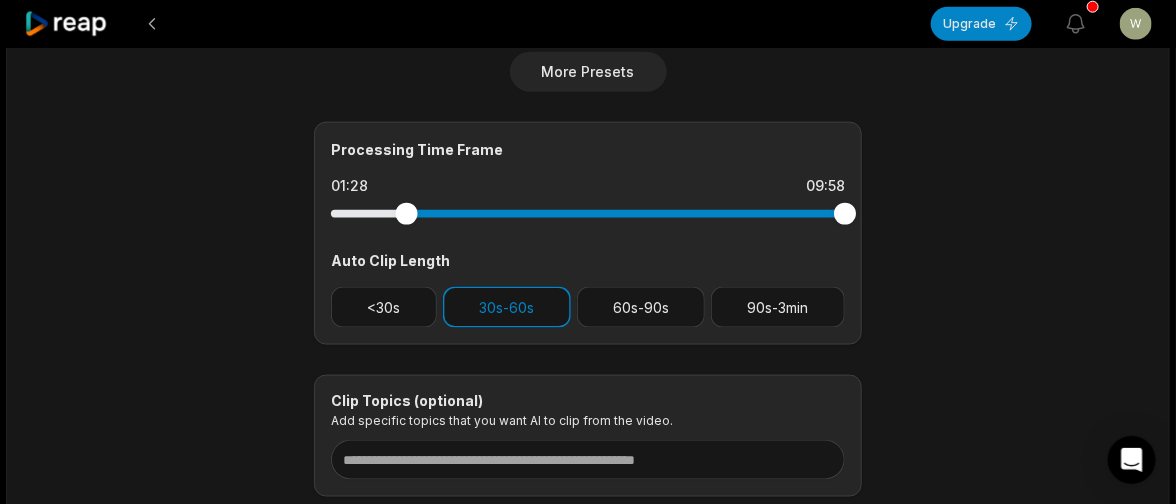drag, startPoint x: 333, startPoint y: 210, endPoint x: 407, endPoint y: 214, distance: 74.10803 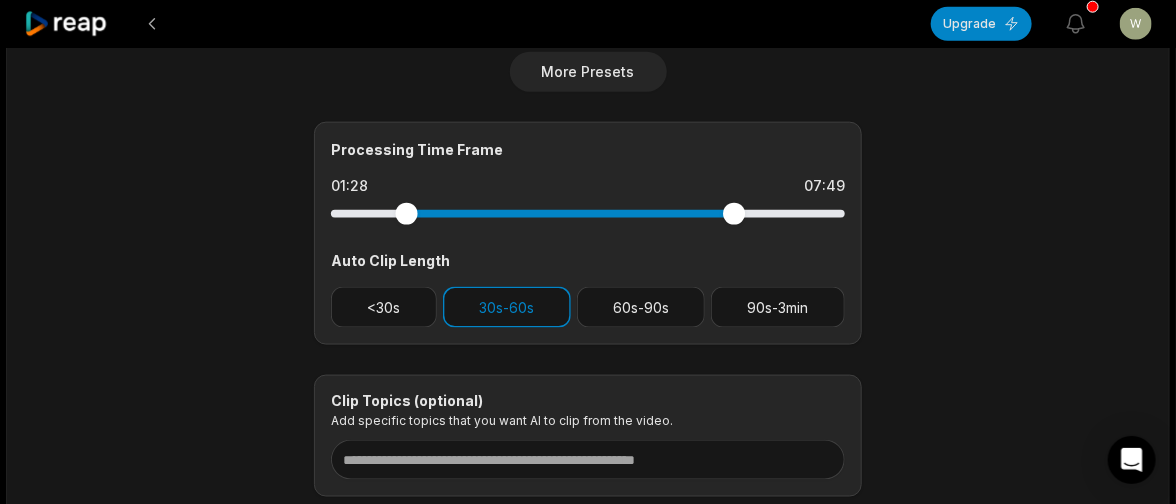 drag, startPoint x: 843, startPoint y: 212, endPoint x: 734, endPoint y: 219, distance: 109.22454 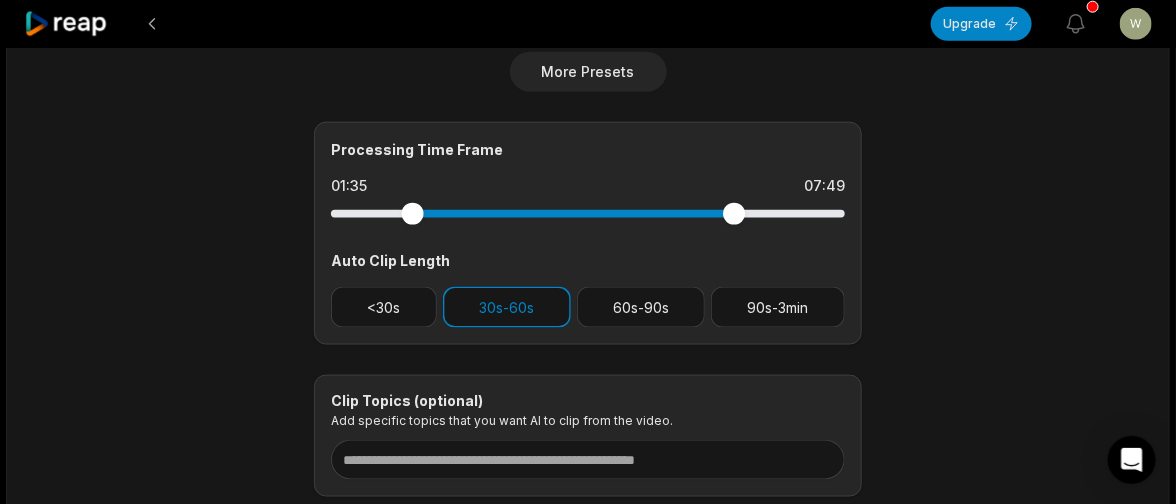 click at bounding box center [413, 213] 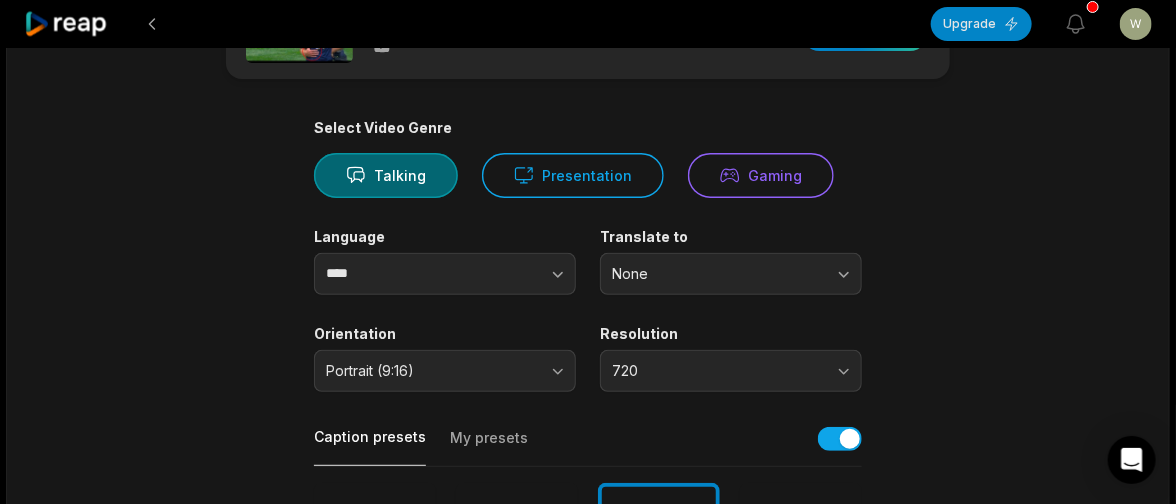 scroll, scrollTop: 0, scrollLeft: 0, axis: both 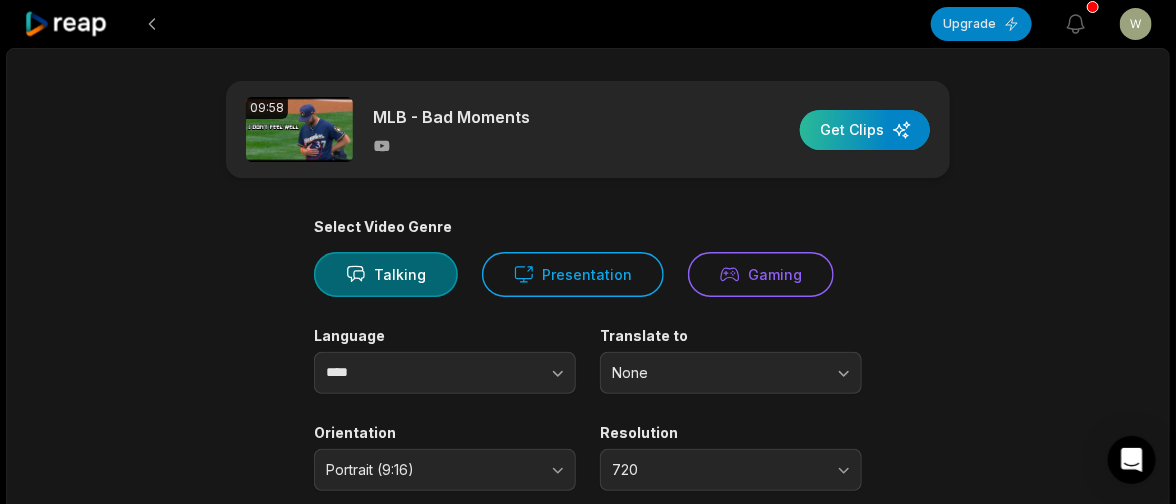 click at bounding box center [865, 130] 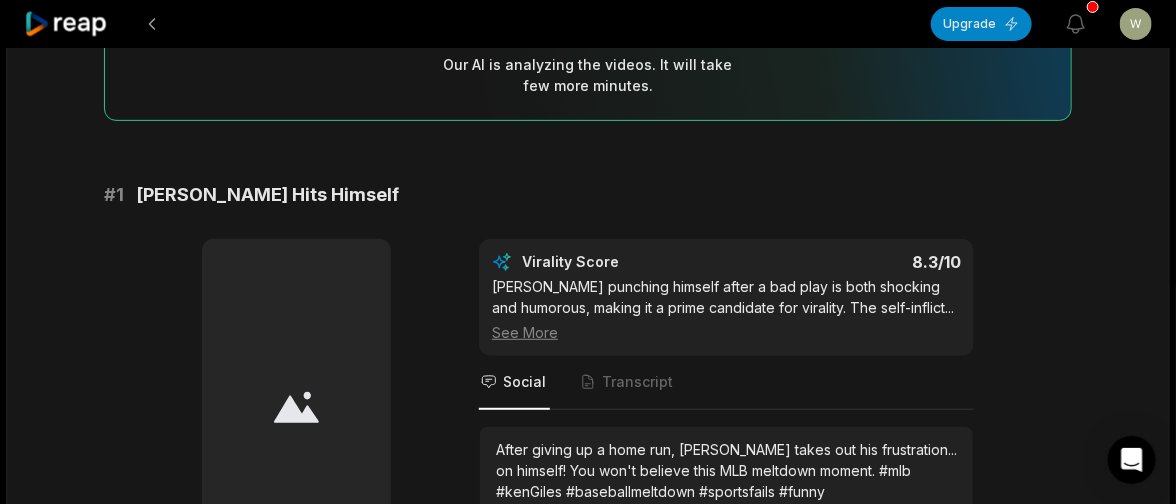 scroll, scrollTop: 199, scrollLeft: 0, axis: vertical 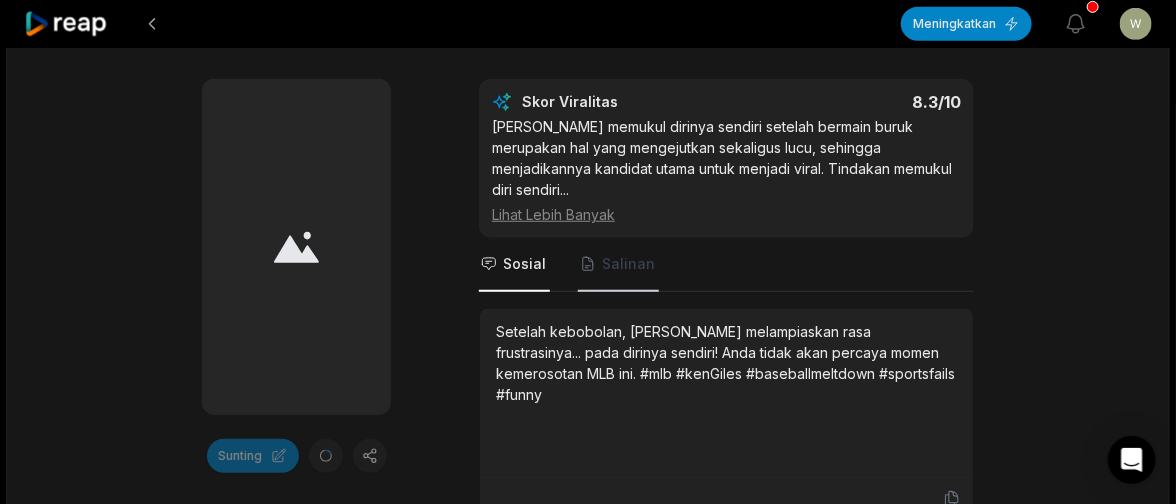 click on "Salinan" at bounding box center (628, 263) 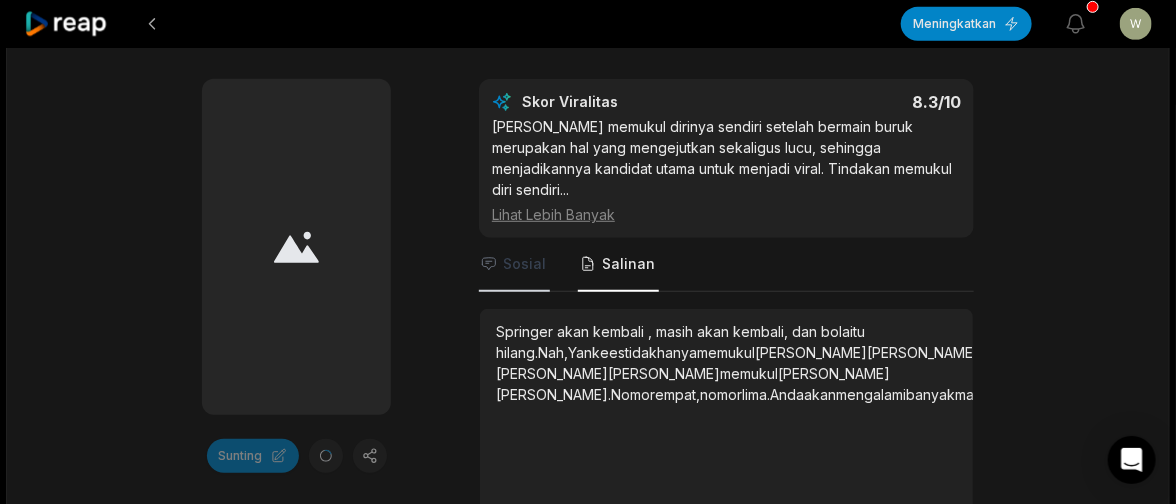 click on "Sosial" at bounding box center (524, 263) 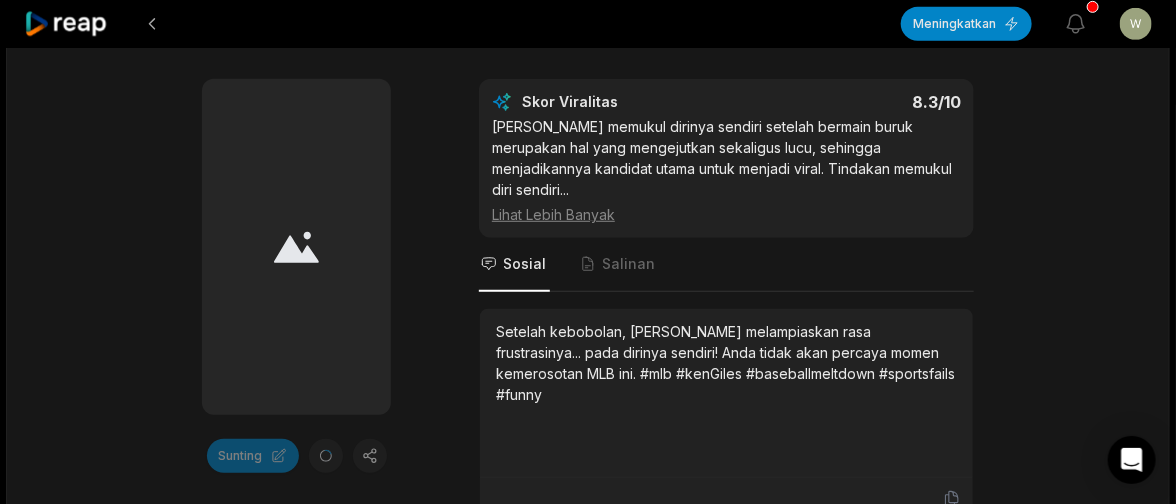 scroll, scrollTop: 300, scrollLeft: 0, axis: vertical 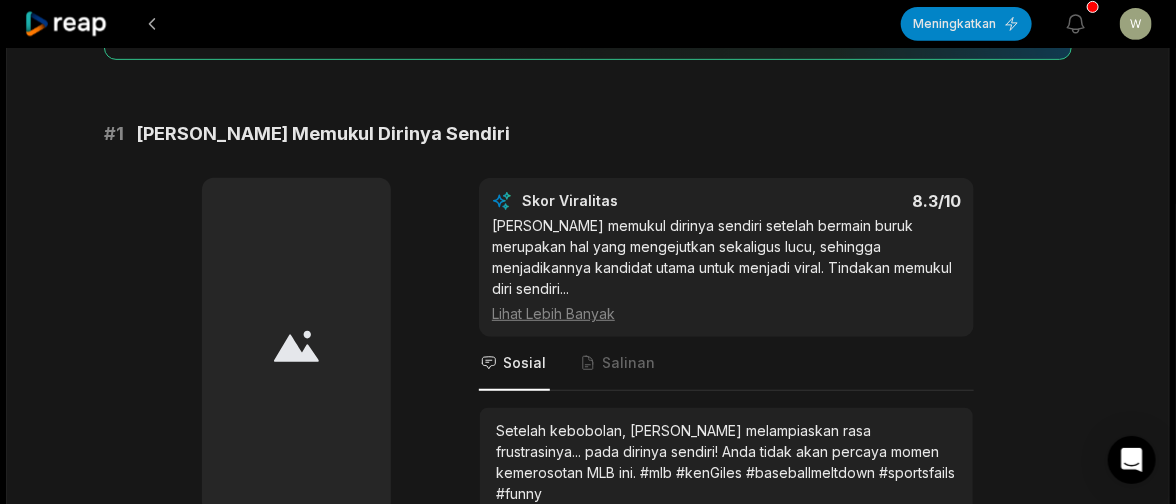 click on "Lihat Lebih Banyak" at bounding box center (553, 313) 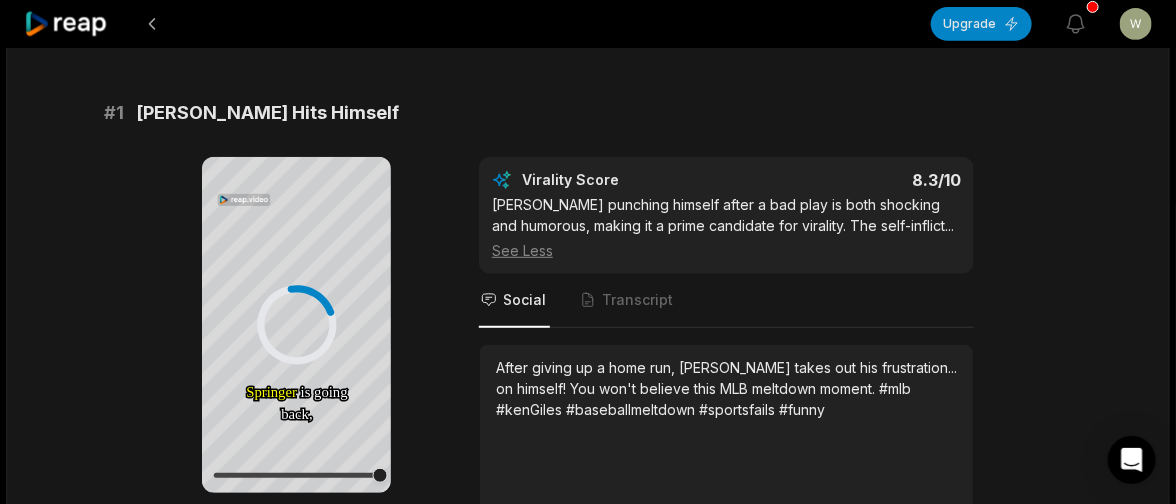 click on "See Less" at bounding box center [726, 250] 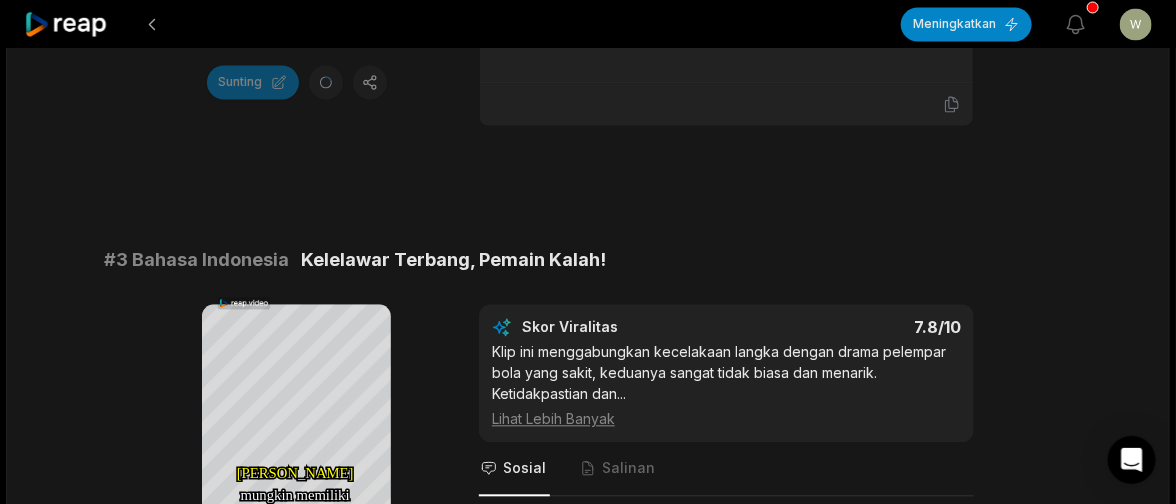 scroll, scrollTop: 1500, scrollLeft: 0, axis: vertical 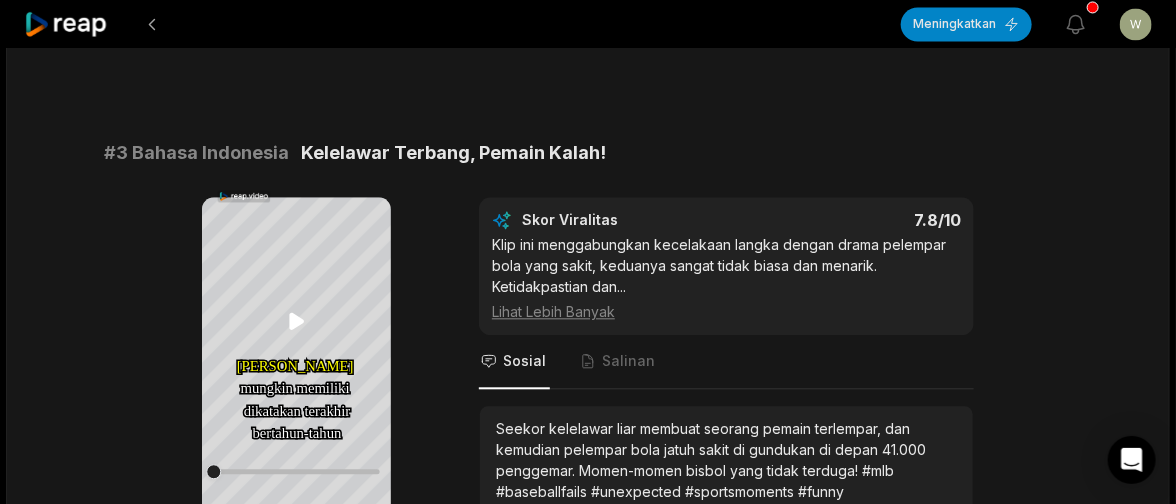 click 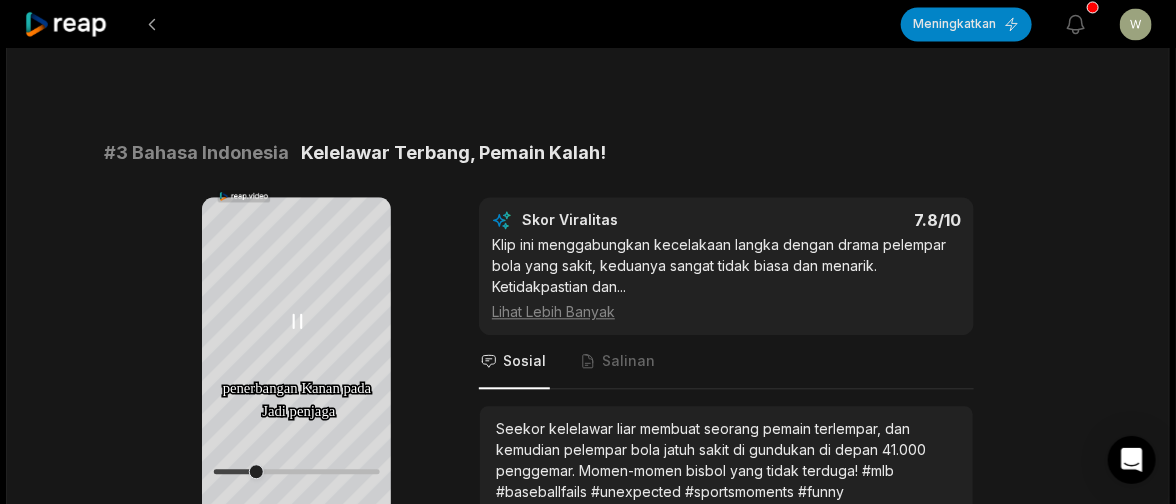 click 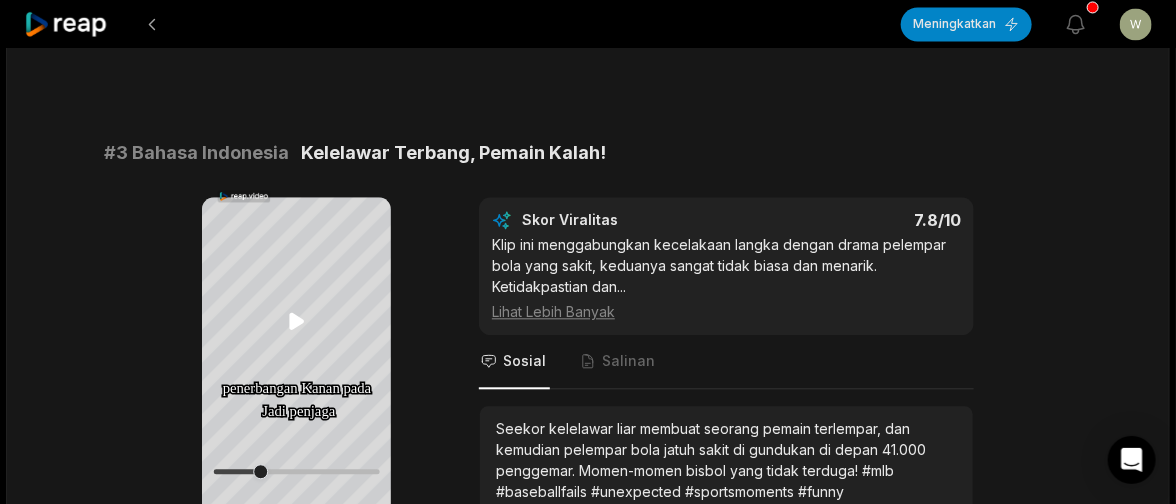 click 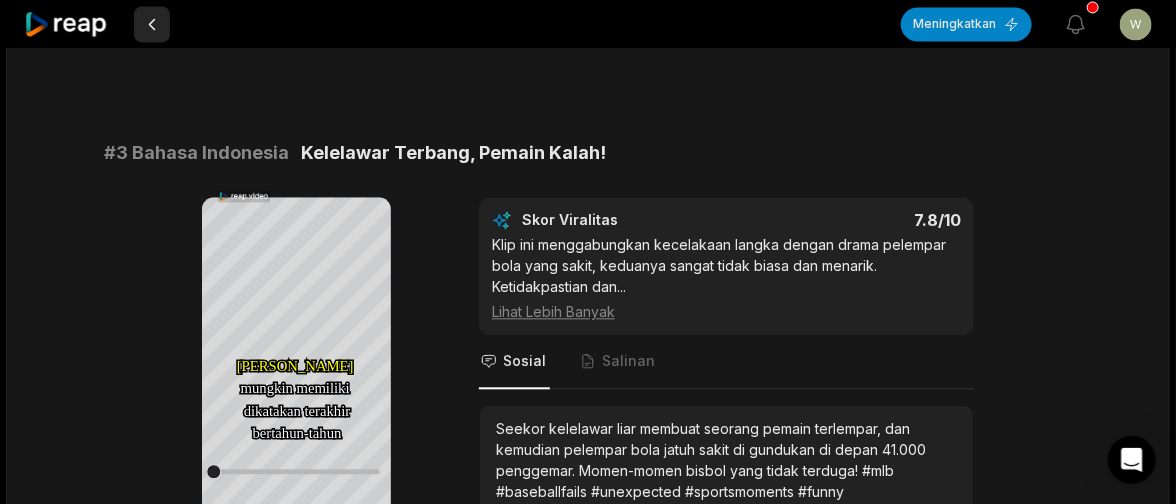 click at bounding box center (152, 24) 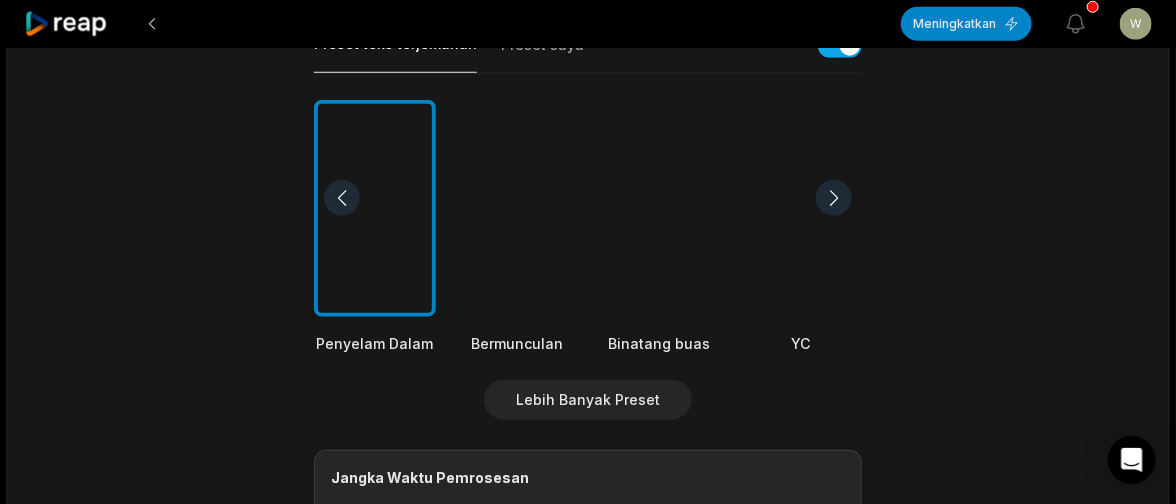 scroll, scrollTop: 525, scrollLeft: 0, axis: vertical 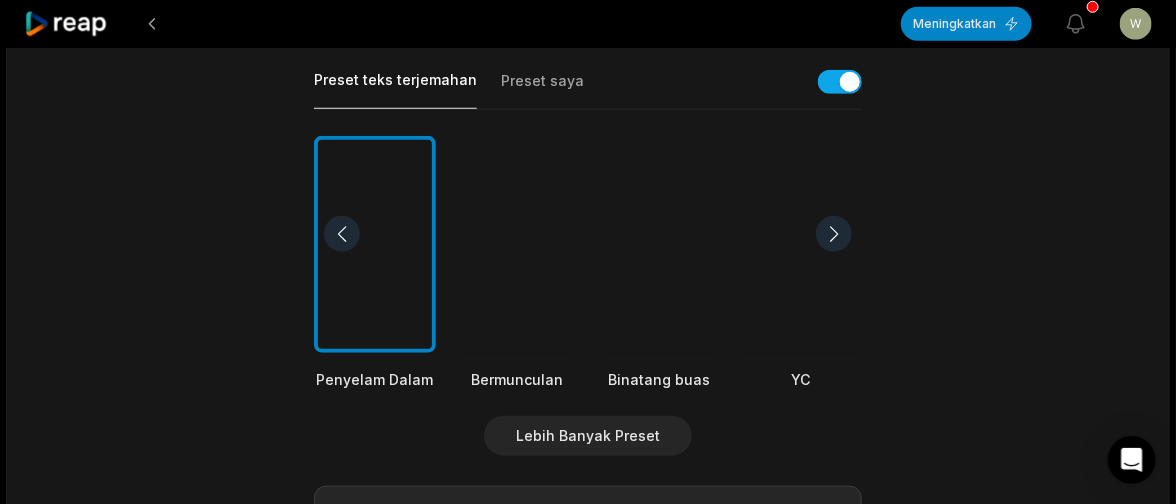click on "pukul 09.58 MLB - Momen Buruk Dapatkan Klip Pilih Genre Video Pembicaraan Presentasi Permainan Bahasa **** Terjemahkan ke Tidak ada Orientasi Potret (9:16) Resolusi 720 Preset teks terjemahan Preset saya Penyelam Dalam Bermunculan Binatang buas YC Bermain bersama Peliharaan Bahasa Zen Lebih Banyak Preset Jangka Waktu Pemrosesan pukul 00.00 pukul 09.58 Panjang Klip Otomatis <30 tahun 30an-60an Tahun 60an-90an 90 detik-3 menit Topik Klip (opsional) Tambahkan topik tertentu yang Anda inginkan agar AI potong dari video." at bounding box center (588, 219) 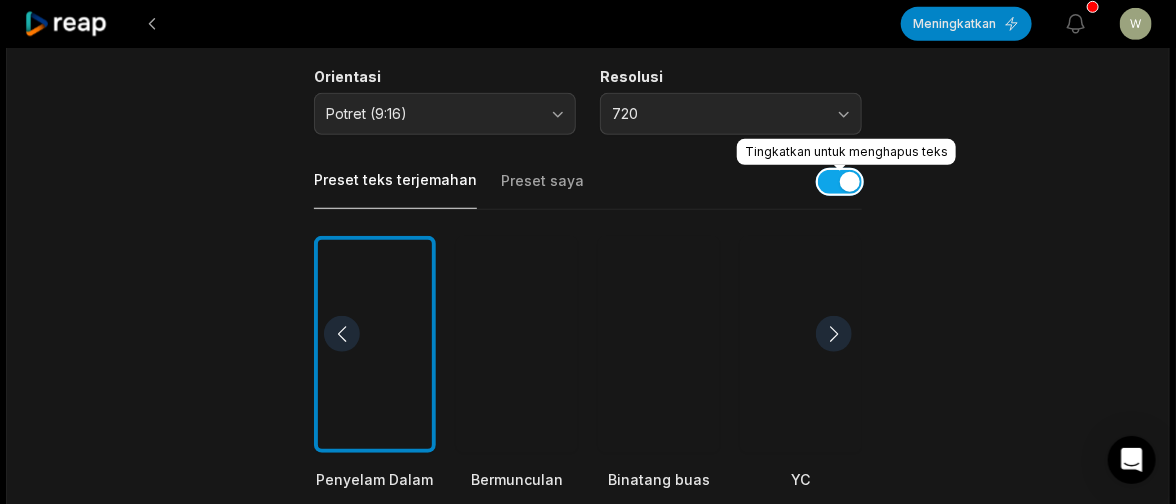 click at bounding box center (840, 182) 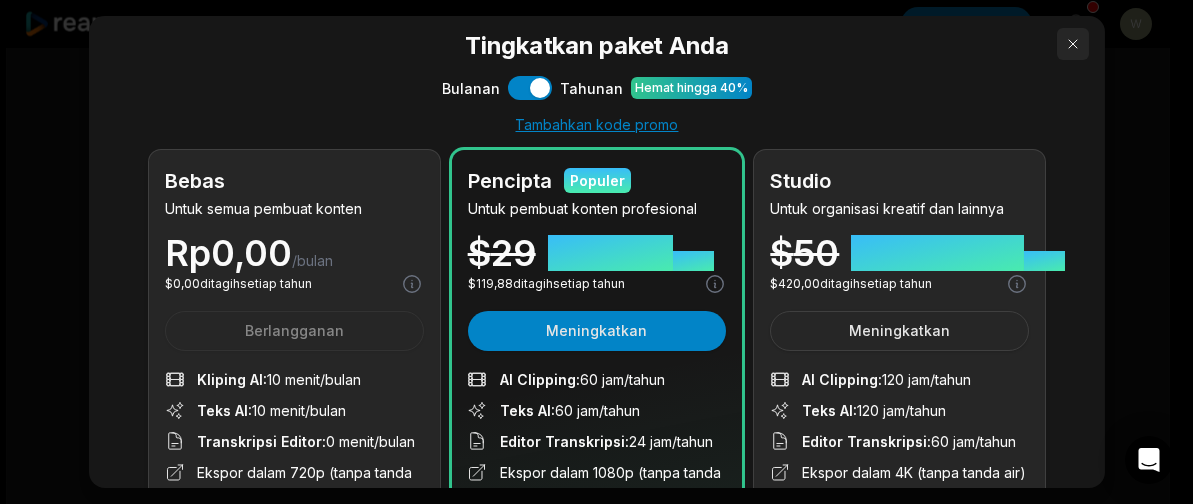 click at bounding box center (1073, 44) 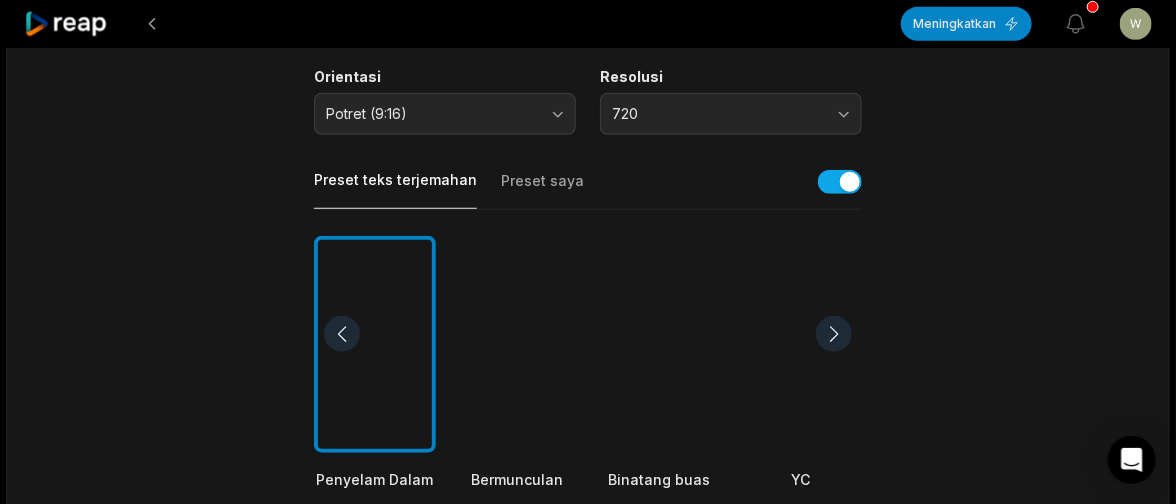 click on "Preset saya" at bounding box center [542, 180] 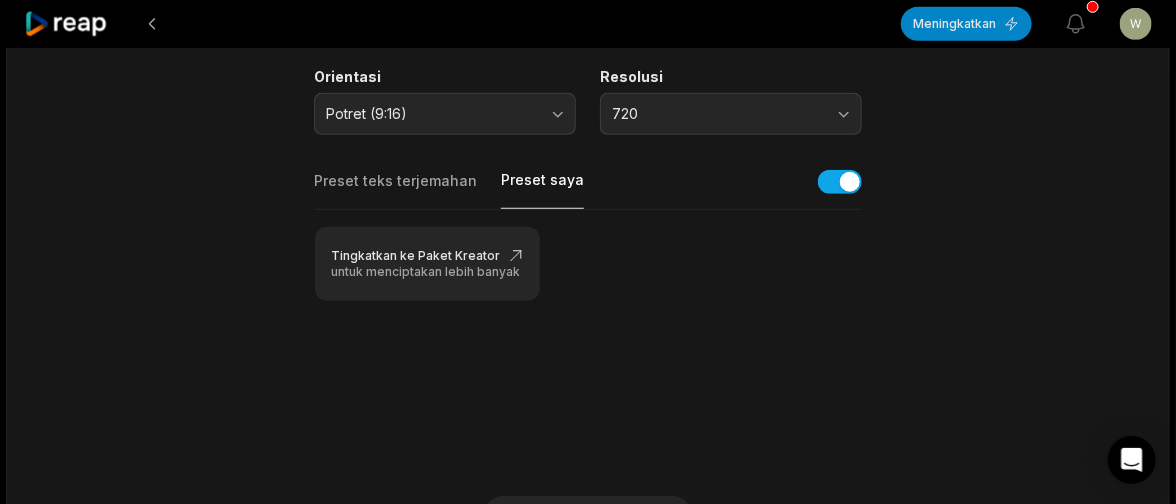 click on "Preset teks terjemahan" at bounding box center (395, 180) 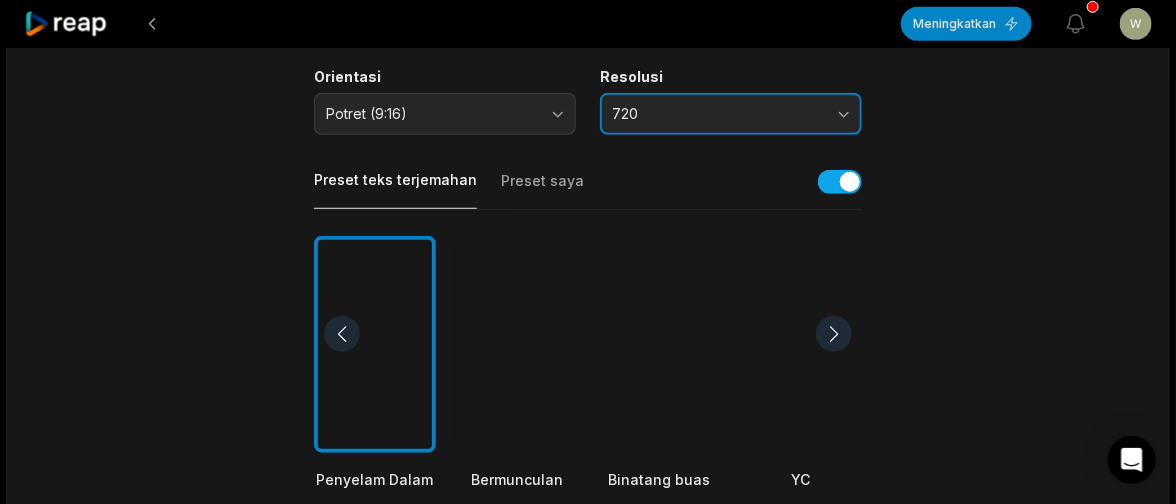 click on "720" at bounding box center (731, 114) 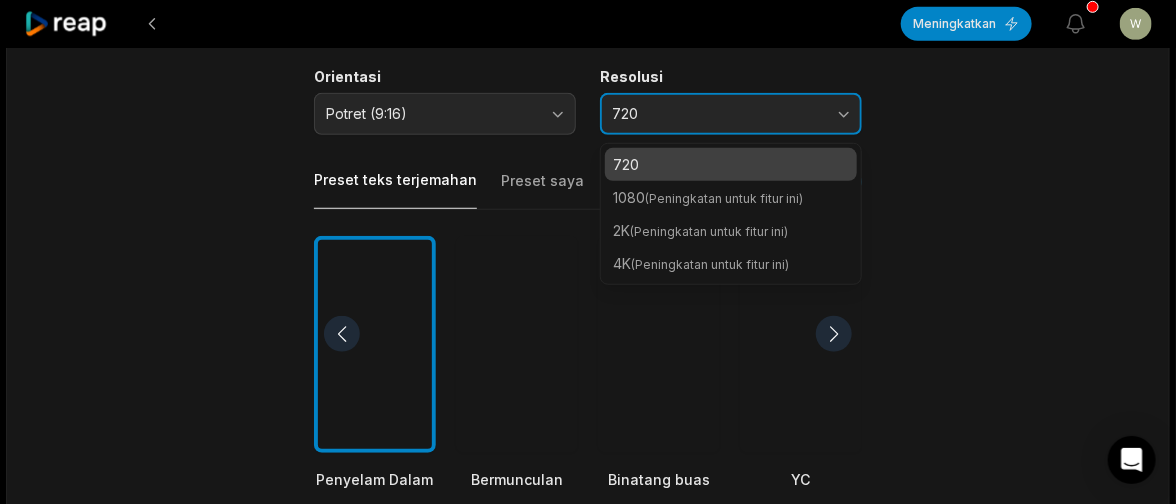 click on "720" at bounding box center [731, 114] 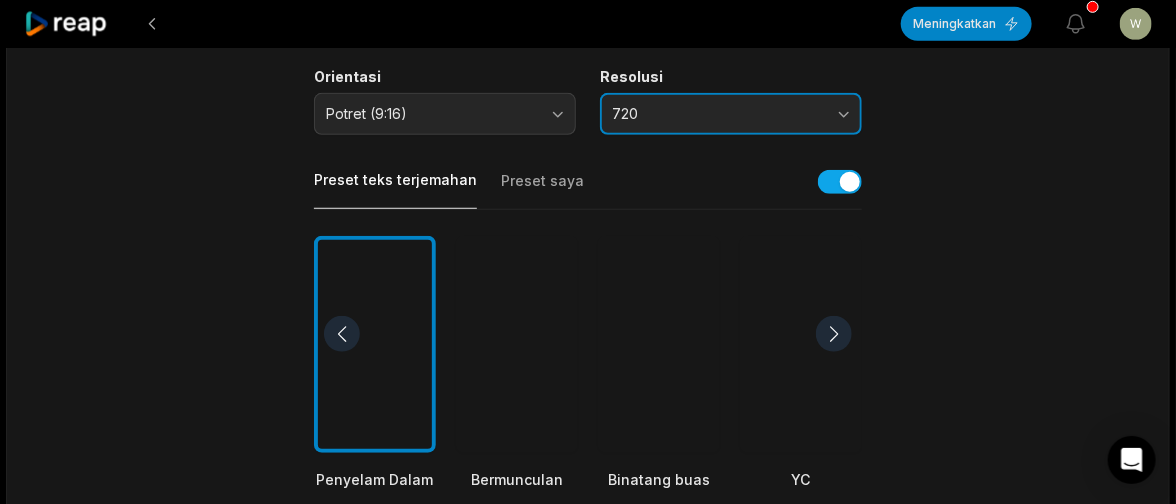 scroll, scrollTop: 525, scrollLeft: 0, axis: vertical 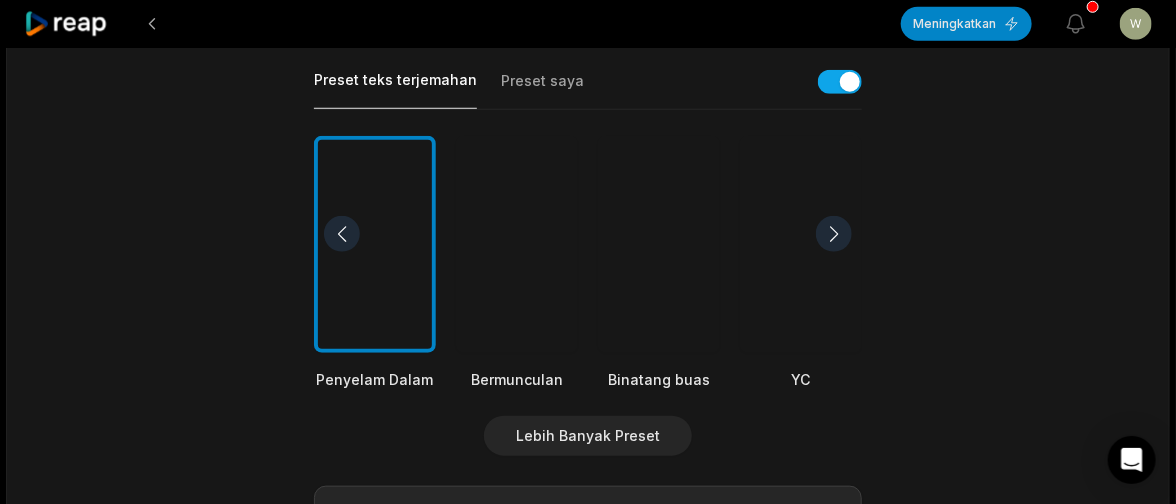 click at bounding box center (834, 234) 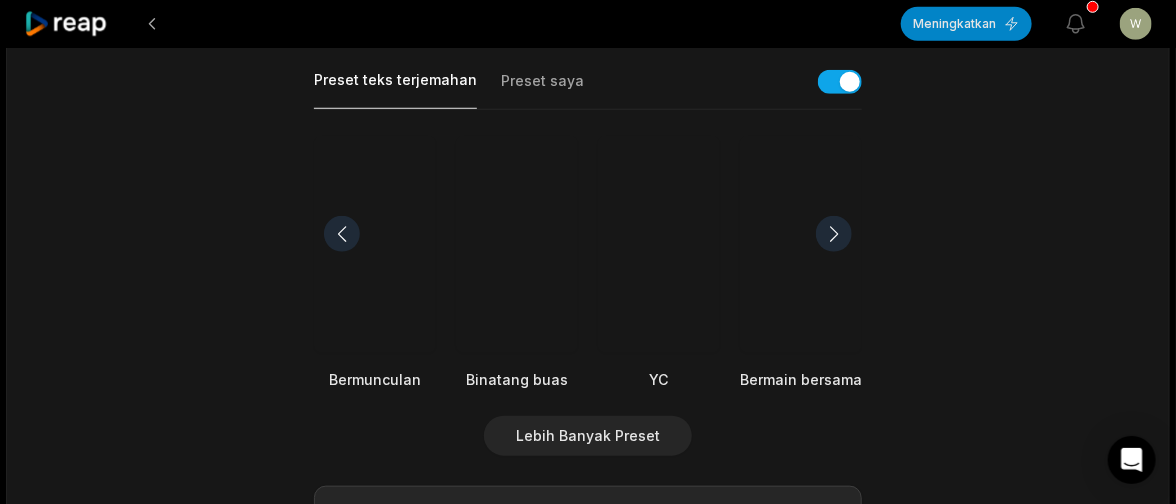 click at bounding box center [659, 244] 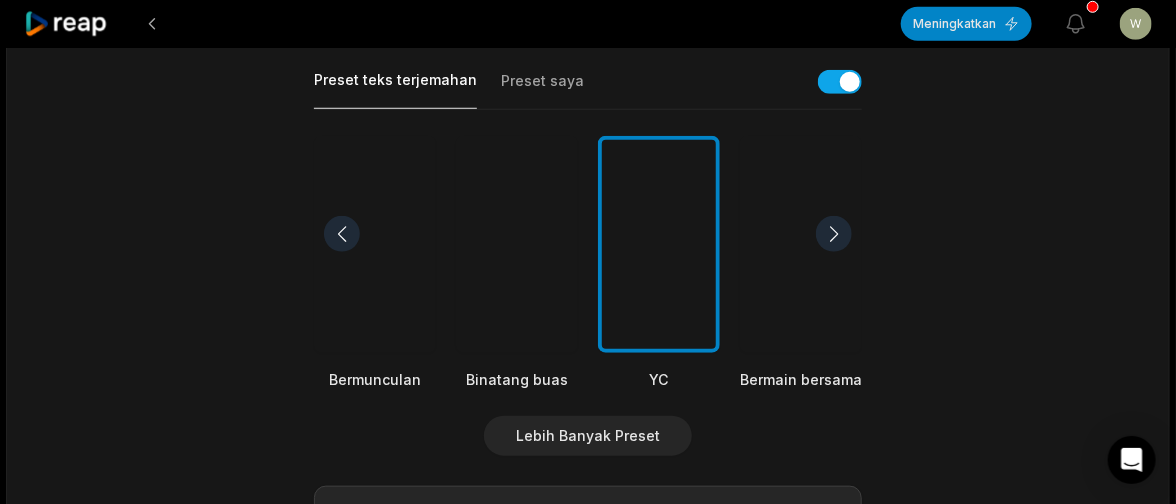 click at bounding box center [342, 234] 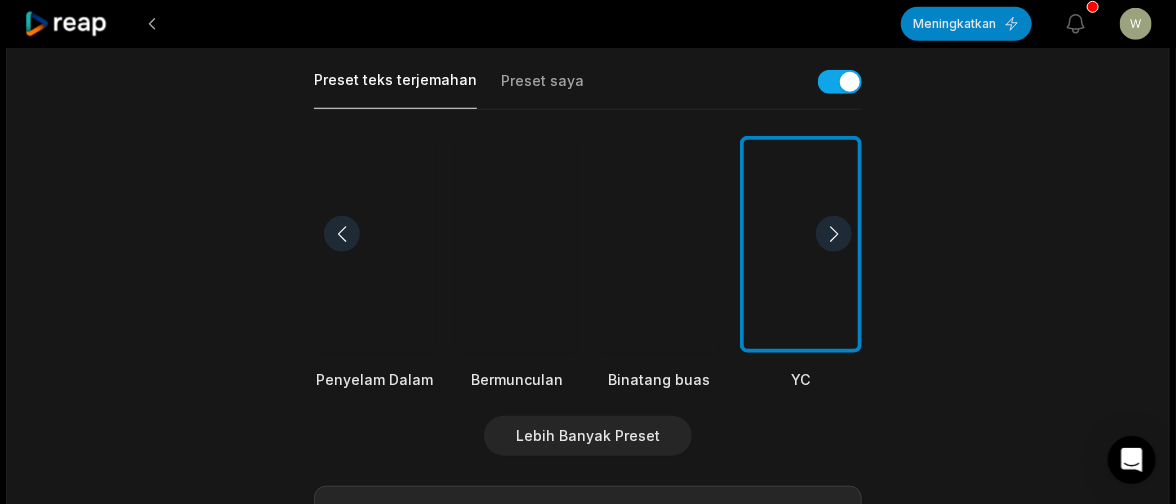 click at bounding box center [375, 244] 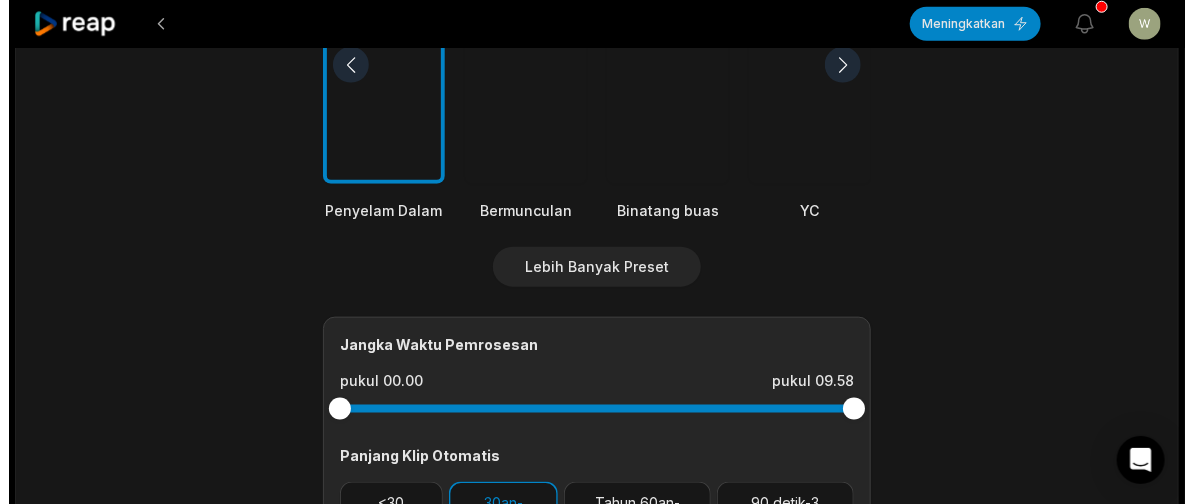 scroll, scrollTop: 725, scrollLeft: 0, axis: vertical 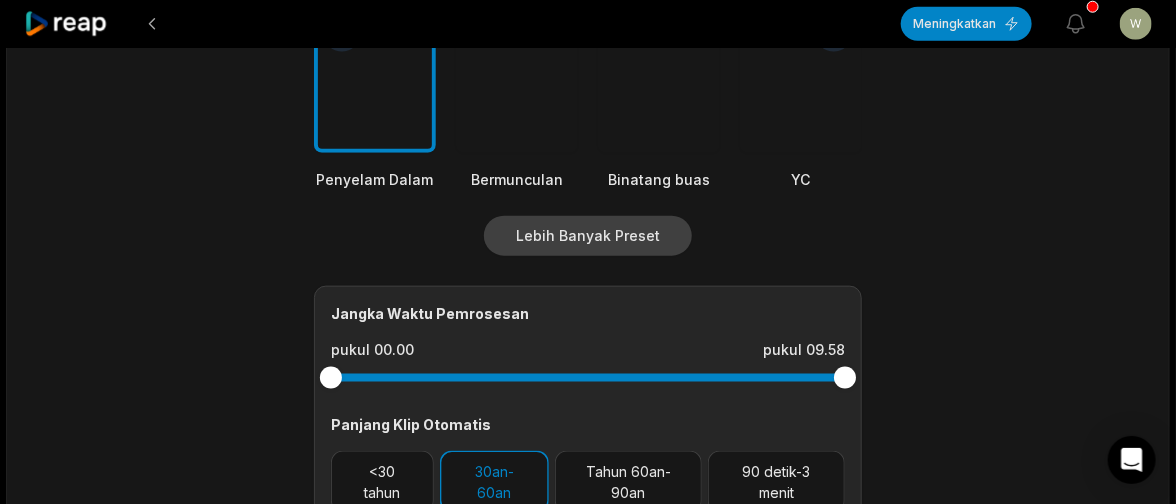 click on "Lebih Banyak Preset" at bounding box center [588, 235] 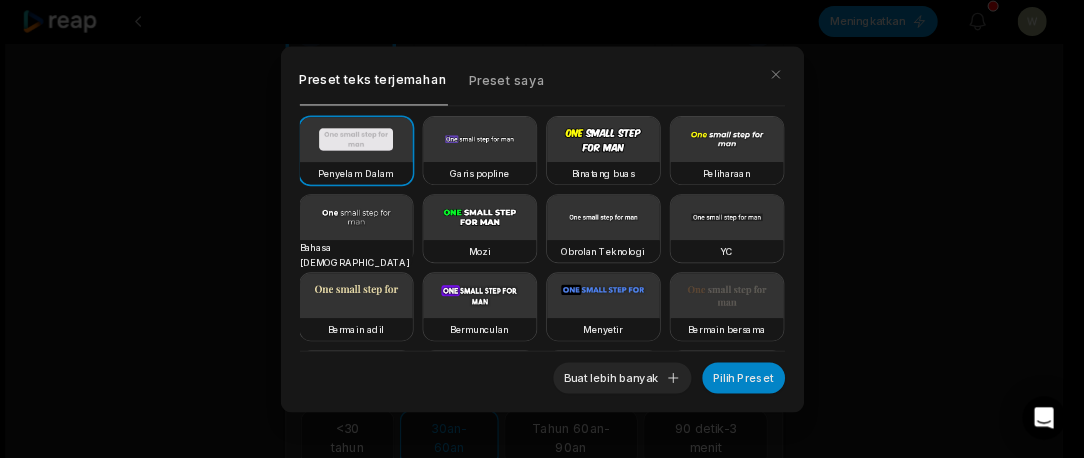 scroll, scrollTop: 725, scrollLeft: 0, axis: vertical 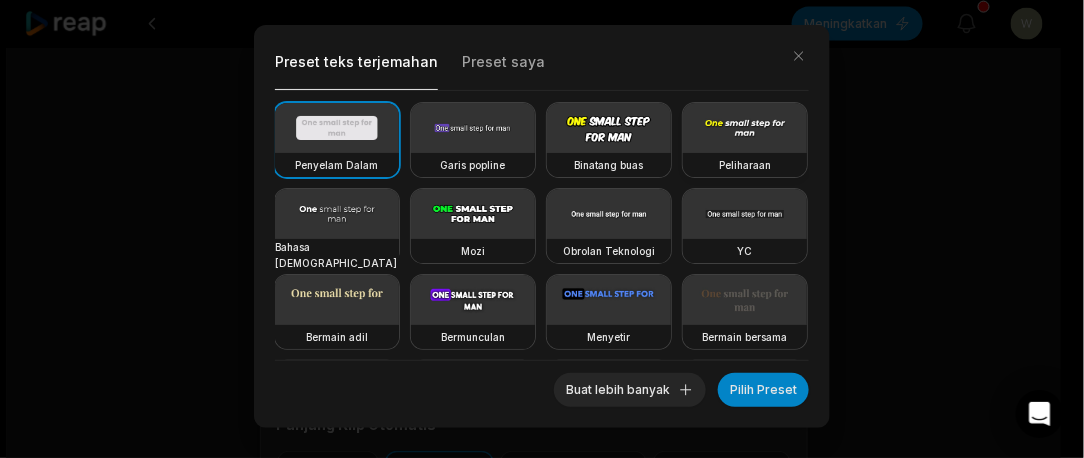 click at bounding box center [745, 128] 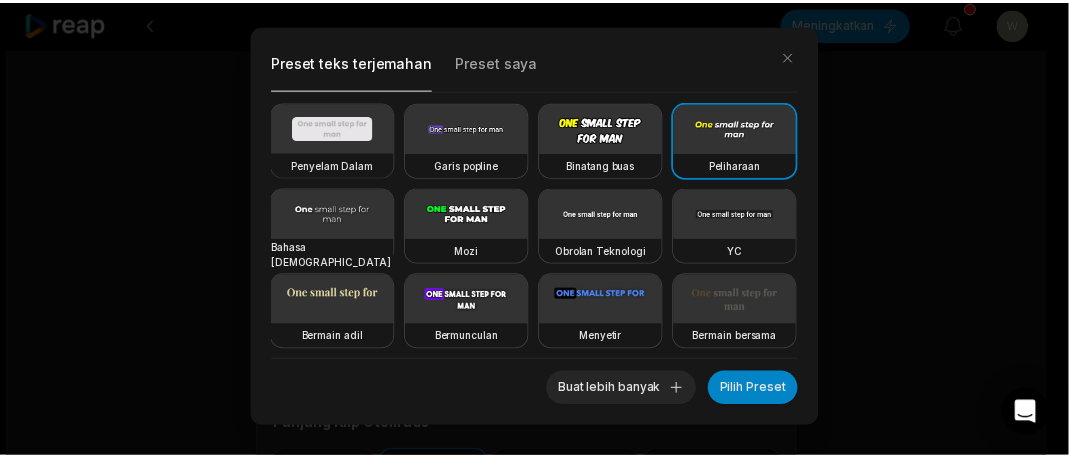 scroll, scrollTop: 0, scrollLeft: 0, axis: both 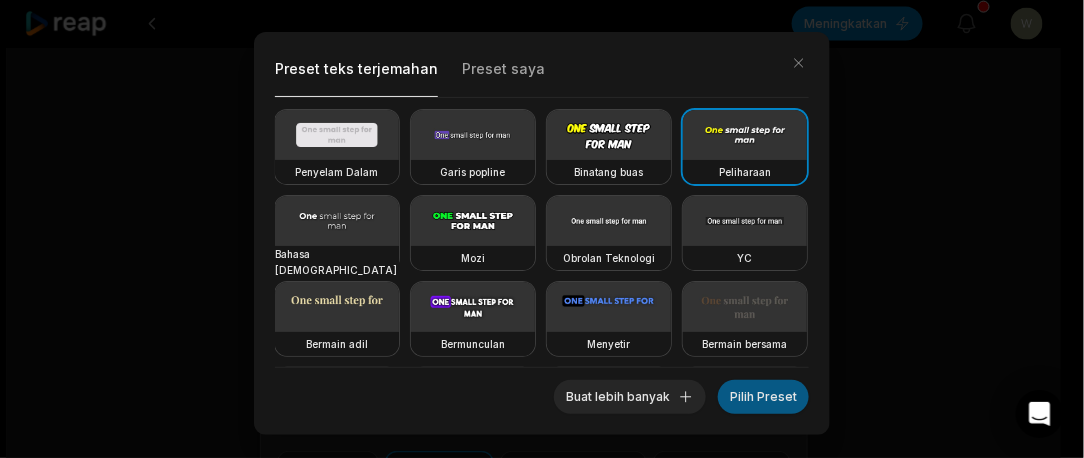 click on "Pilih Preset" at bounding box center [763, 396] 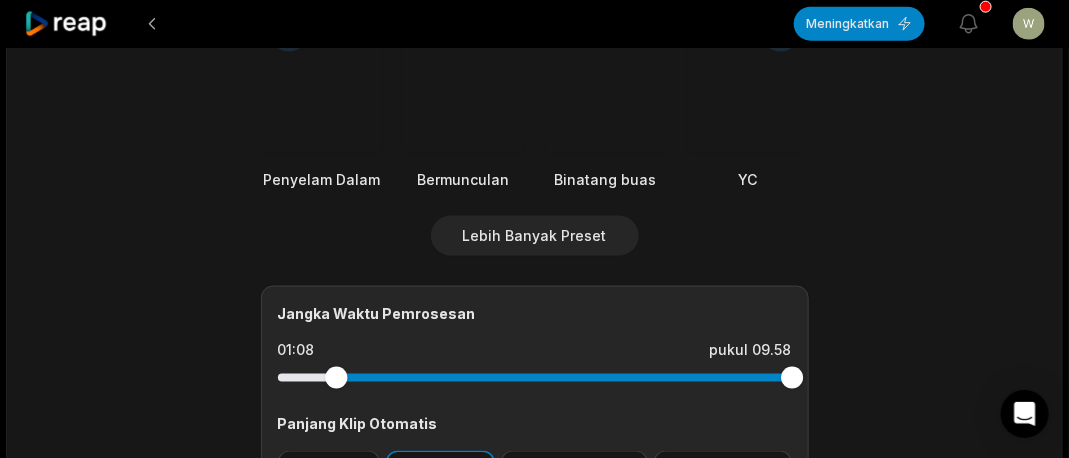 click at bounding box center [535, 378] 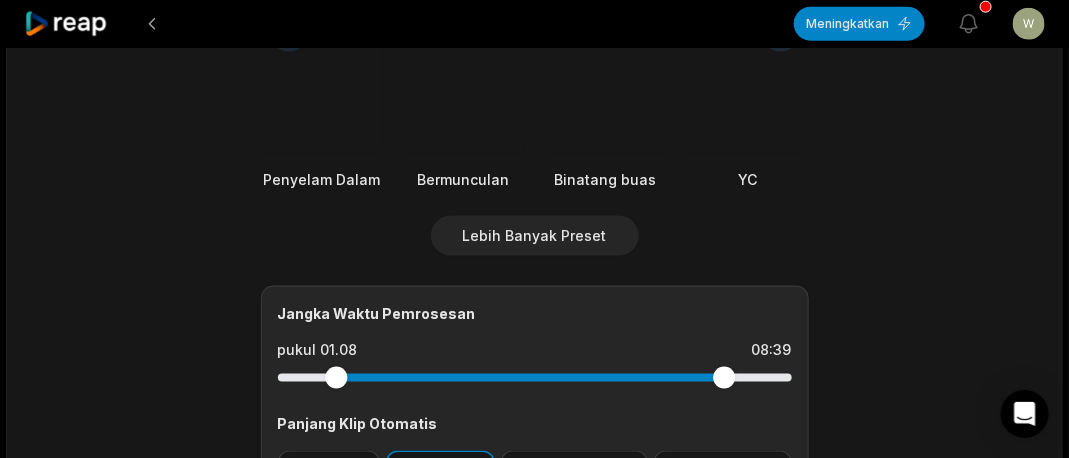 click at bounding box center [535, 378] 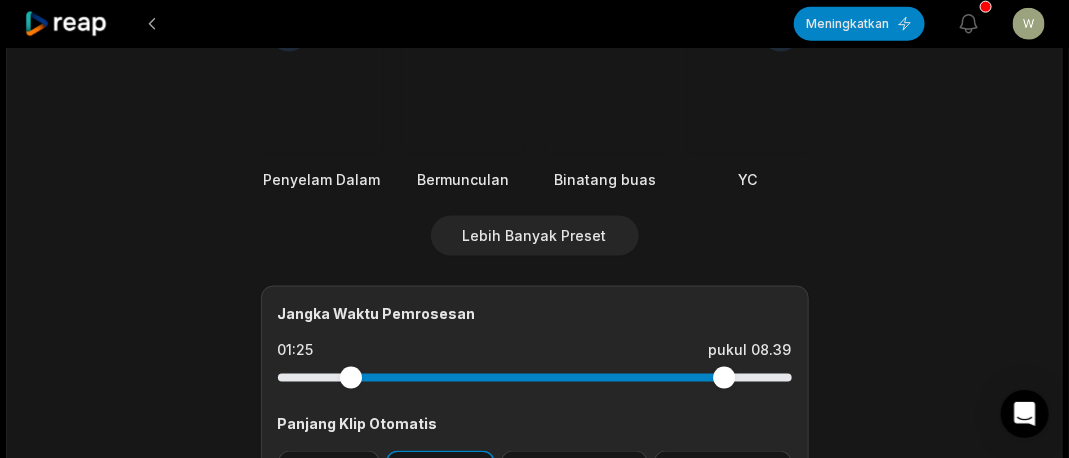 drag, startPoint x: 341, startPoint y: 355, endPoint x: 351, endPoint y: 357, distance: 10.198039 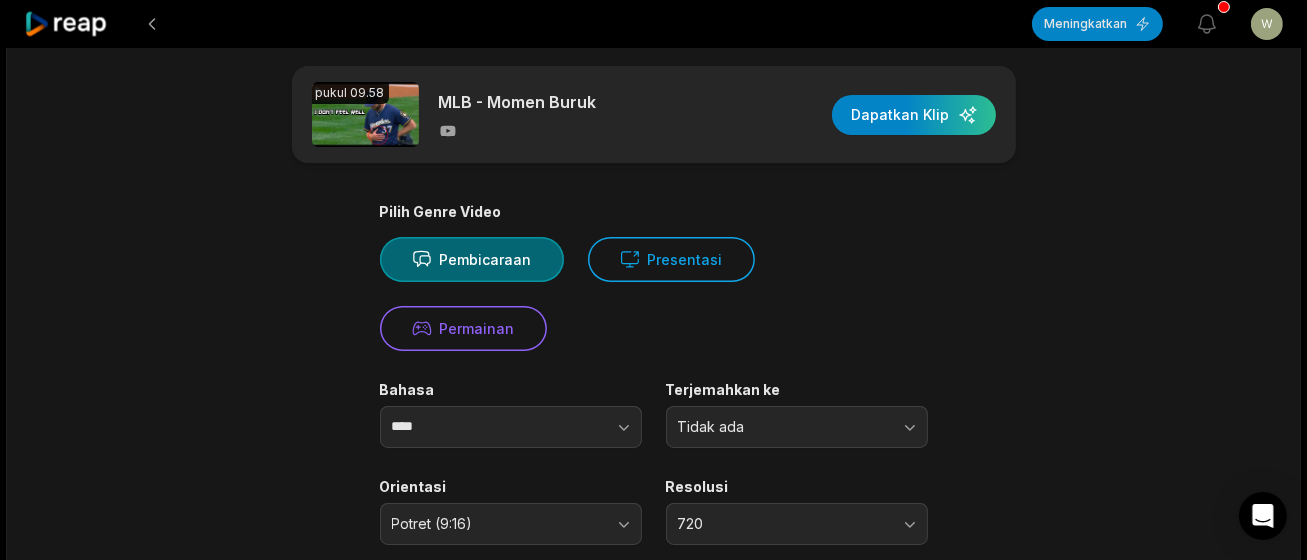 scroll, scrollTop: 0, scrollLeft: 0, axis: both 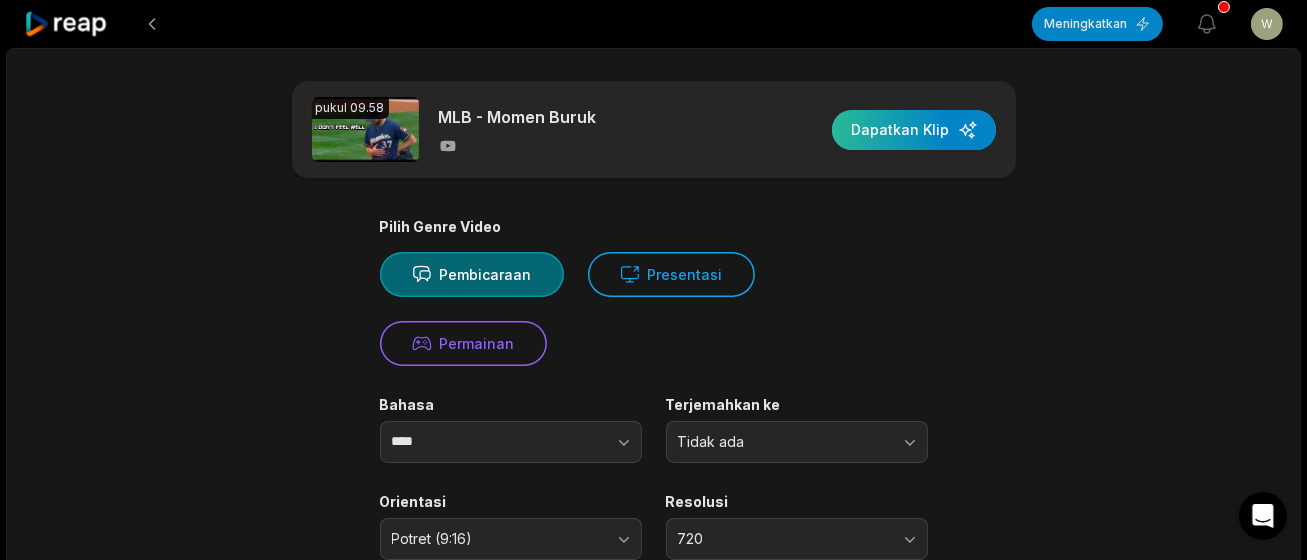 click at bounding box center [914, 130] 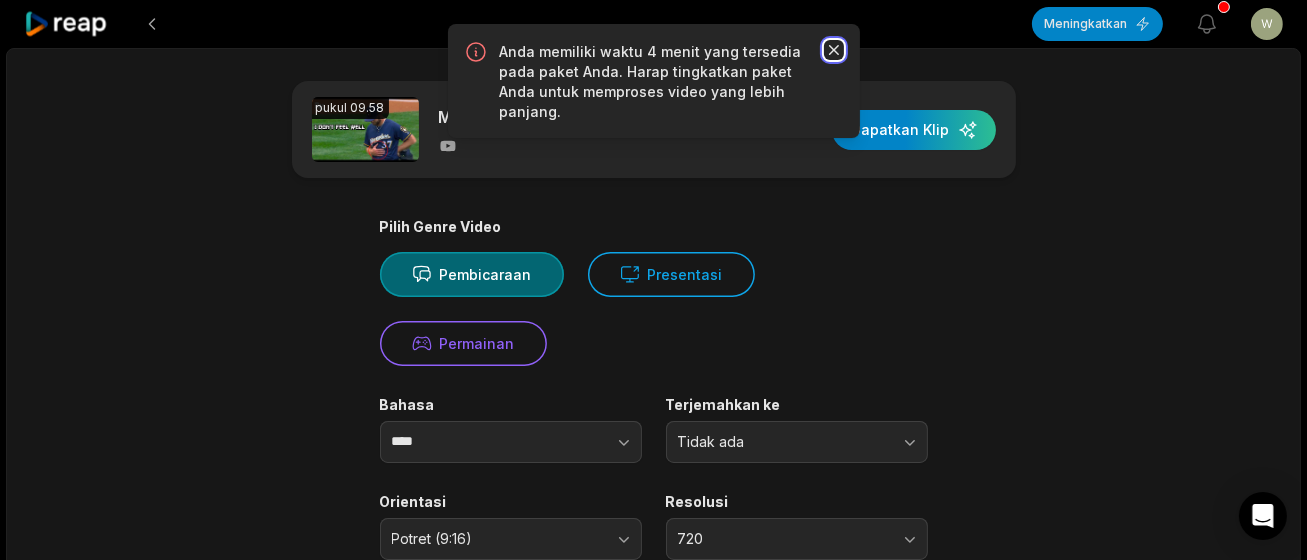 click 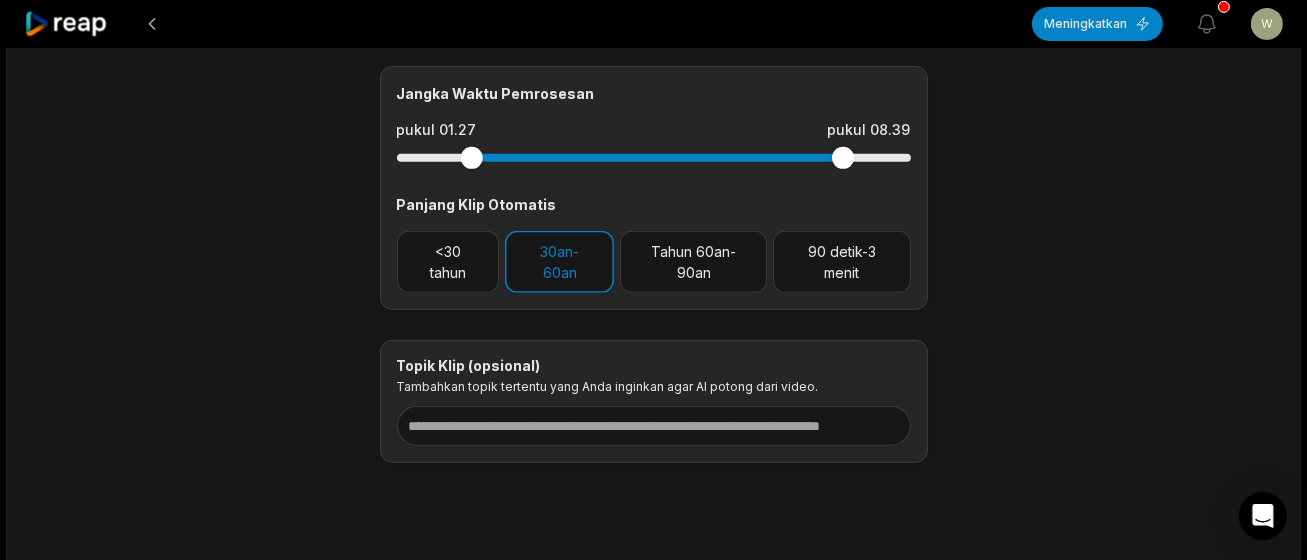scroll, scrollTop: 970, scrollLeft: 0, axis: vertical 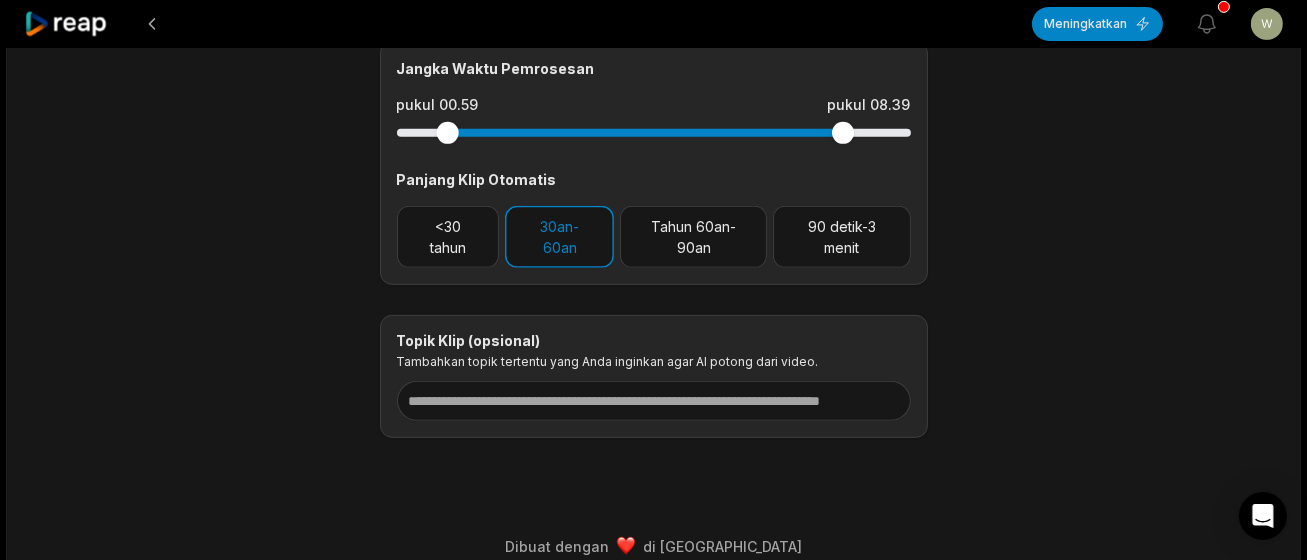 drag, startPoint x: 474, startPoint y: 113, endPoint x: 447, endPoint y: 116, distance: 27.166155 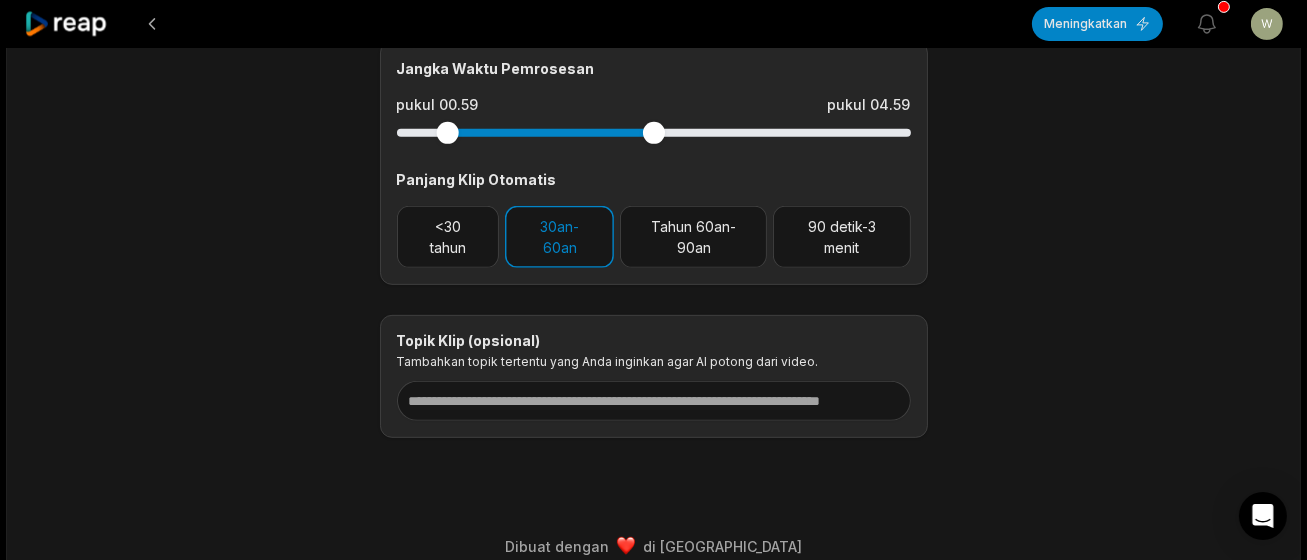 drag, startPoint x: 840, startPoint y: 106, endPoint x: 654, endPoint y: 124, distance: 186.86894 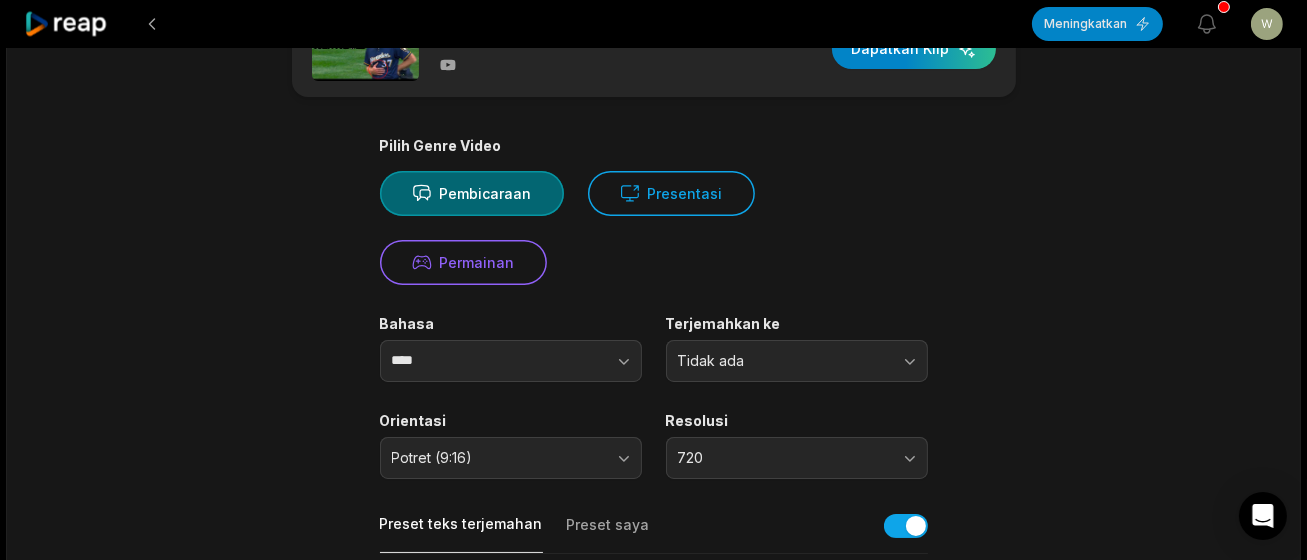 scroll, scrollTop: 0, scrollLeft: 0, axis: both 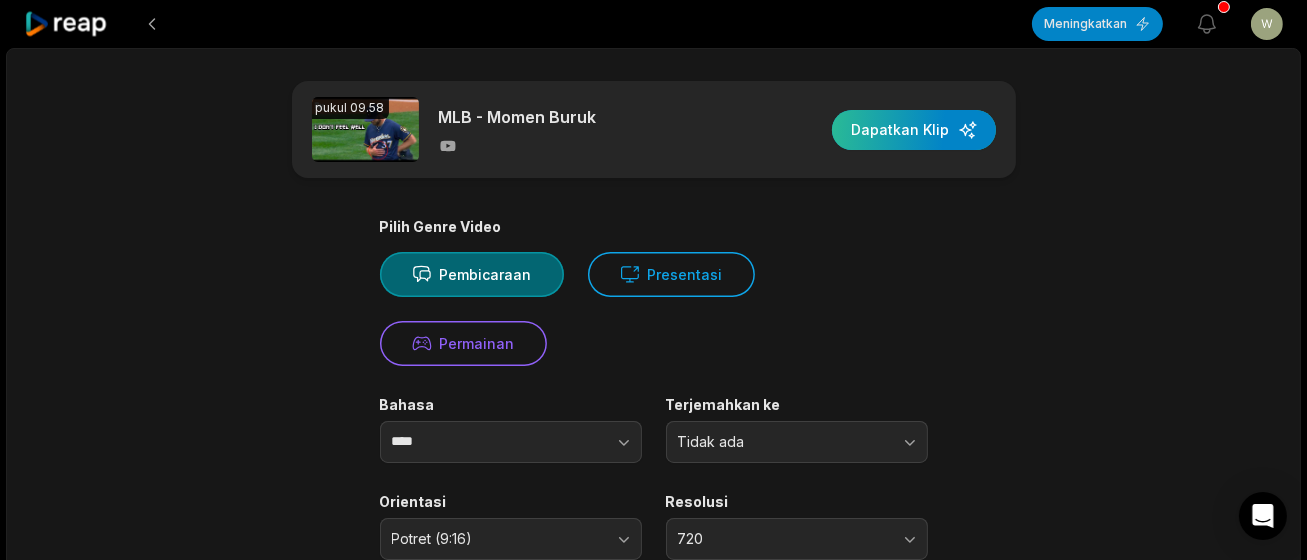 click at bounding box center [914, 130] 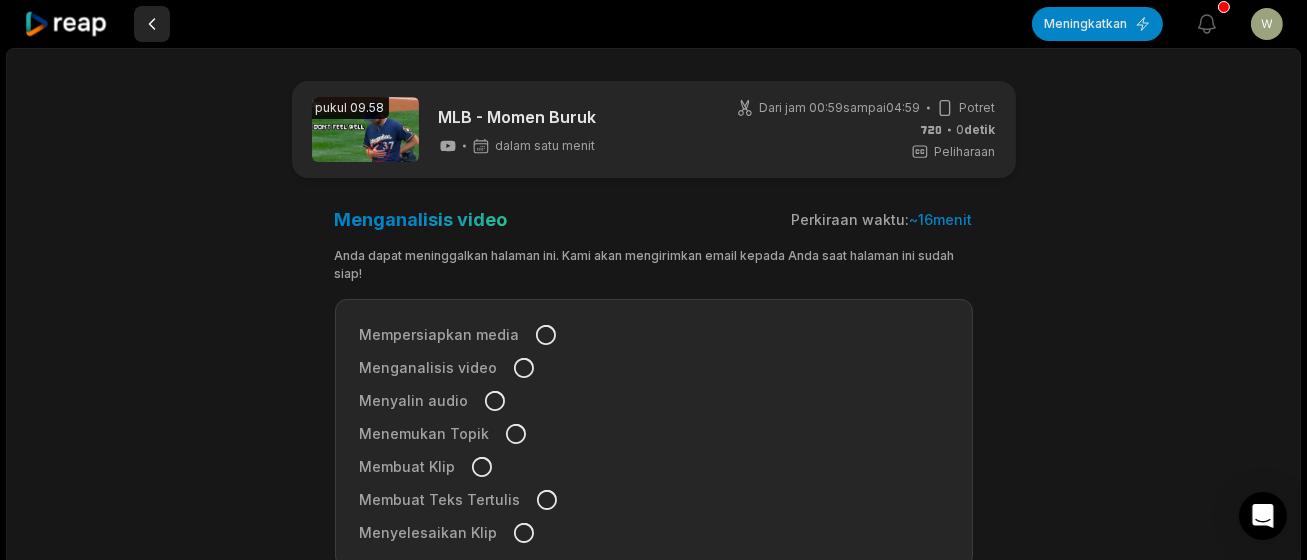 click at bounding box center [152, 24] 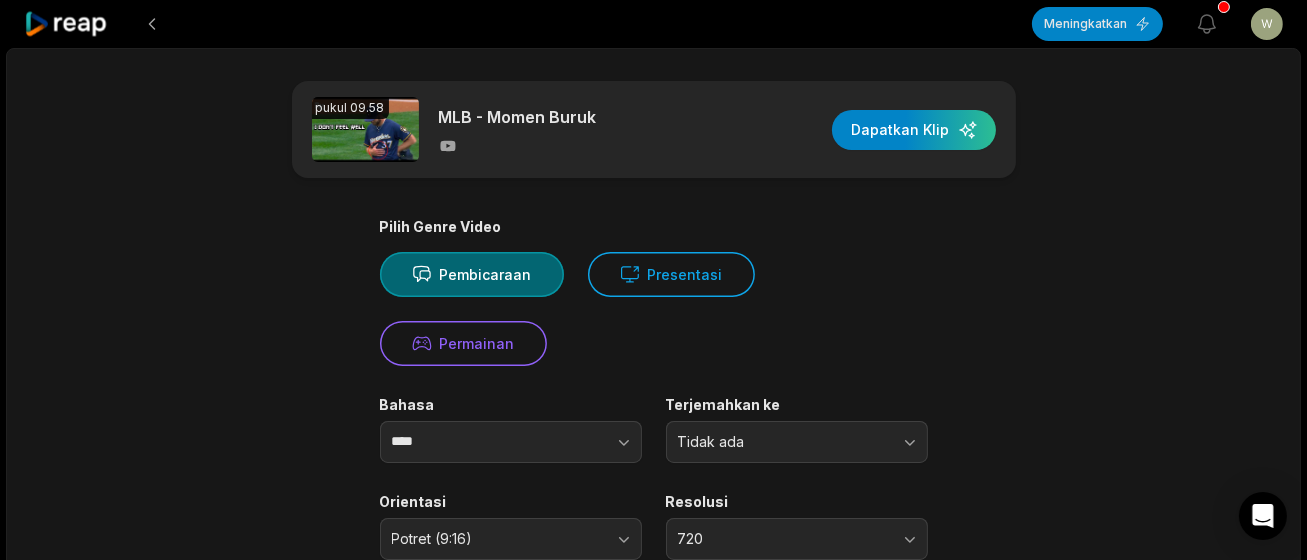 click 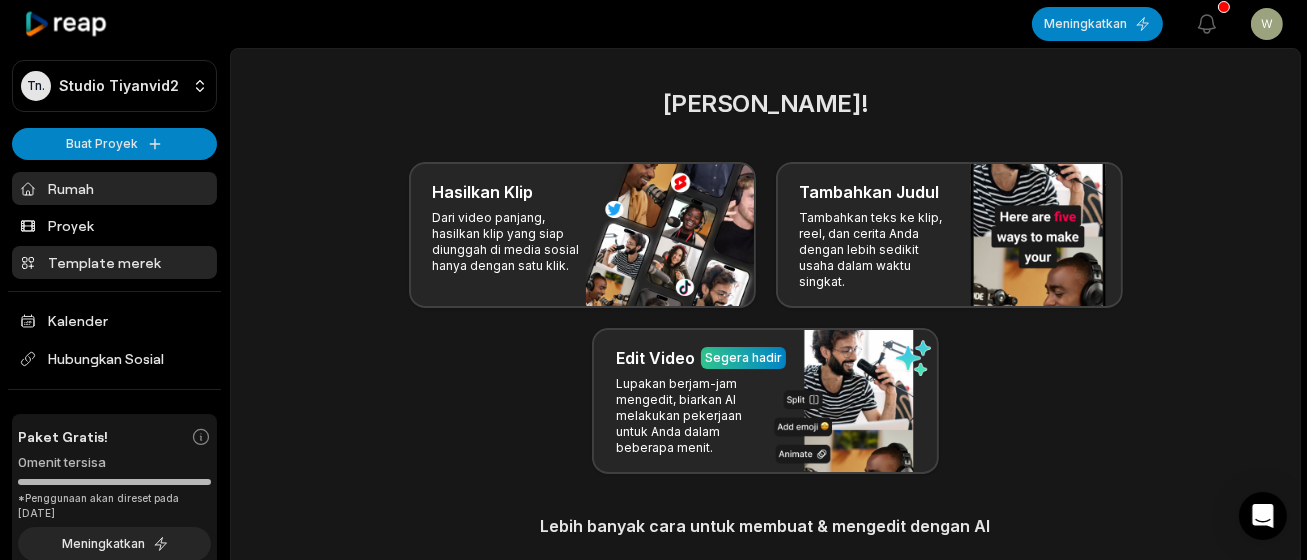 scroll, scrollTop: 74, scrollLeft: 0, axis: vertical 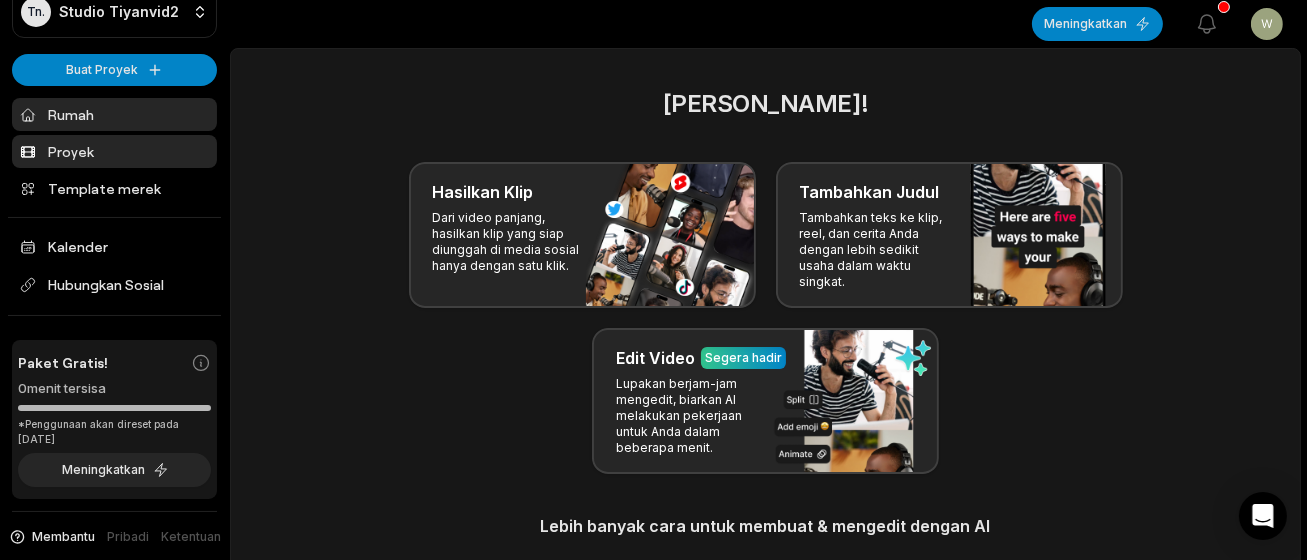 click on "Proyek" at bounding box center [114, 151] 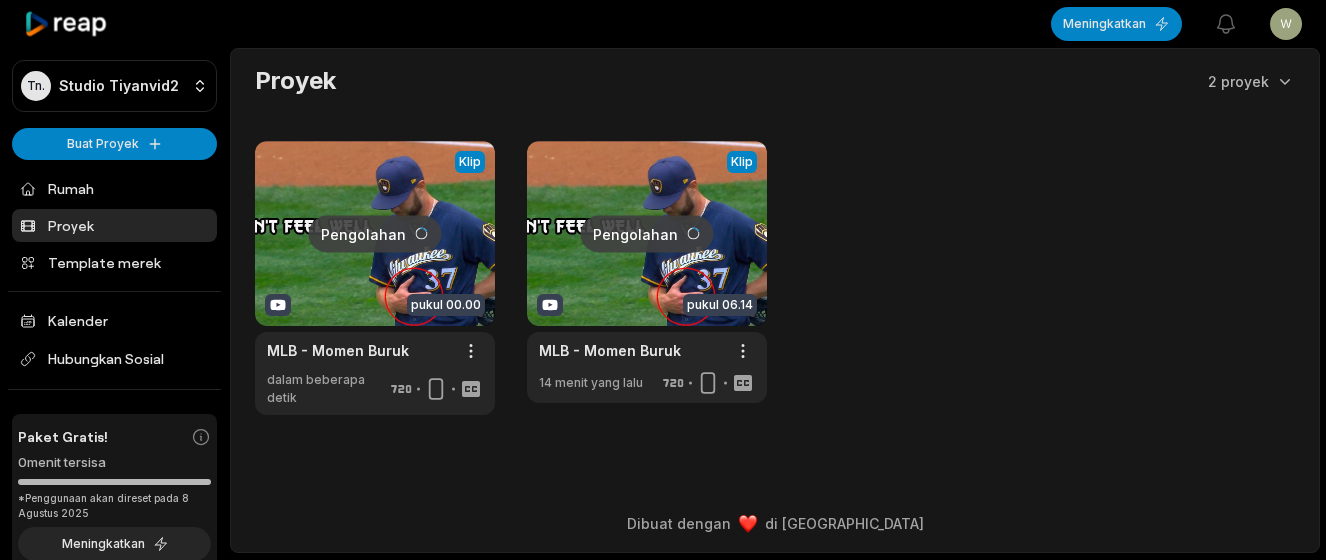 scroll, scrollTop: 0, scrollLeft: 0, axis: both 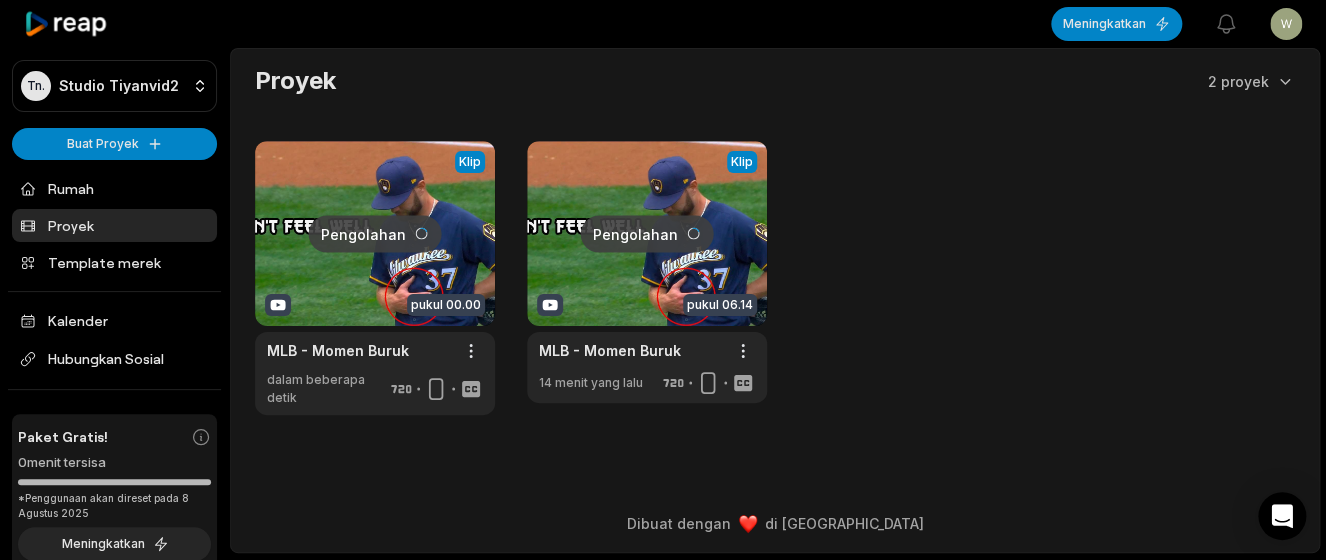 click at bounding box center (647, 278) 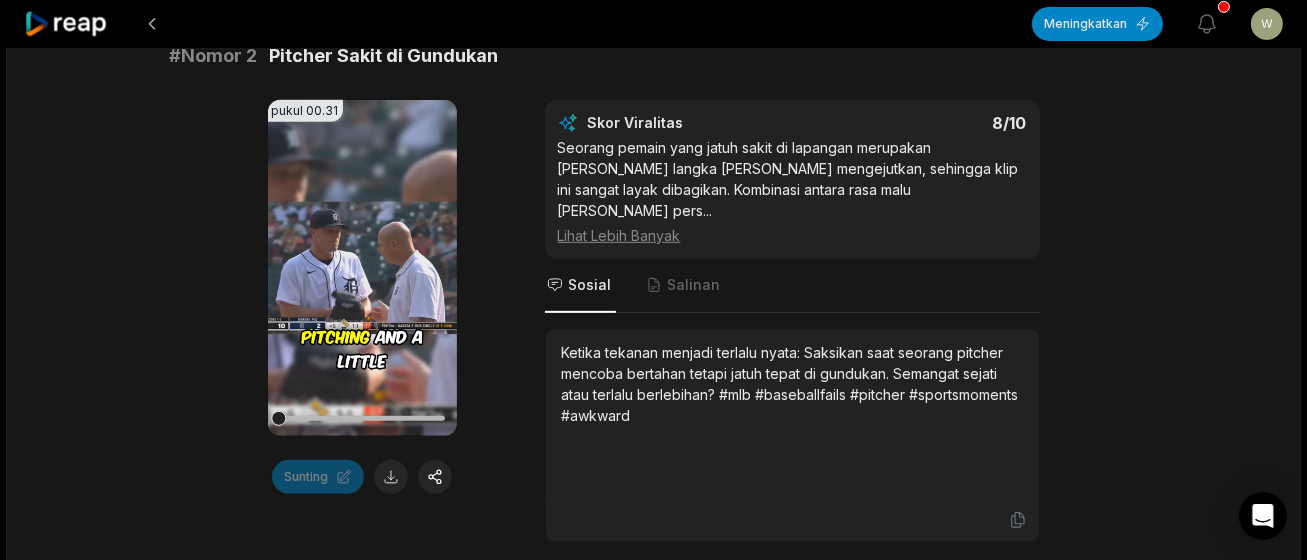 scroll, scrollTop: 999, scrollLeft: 0, axis: vertical 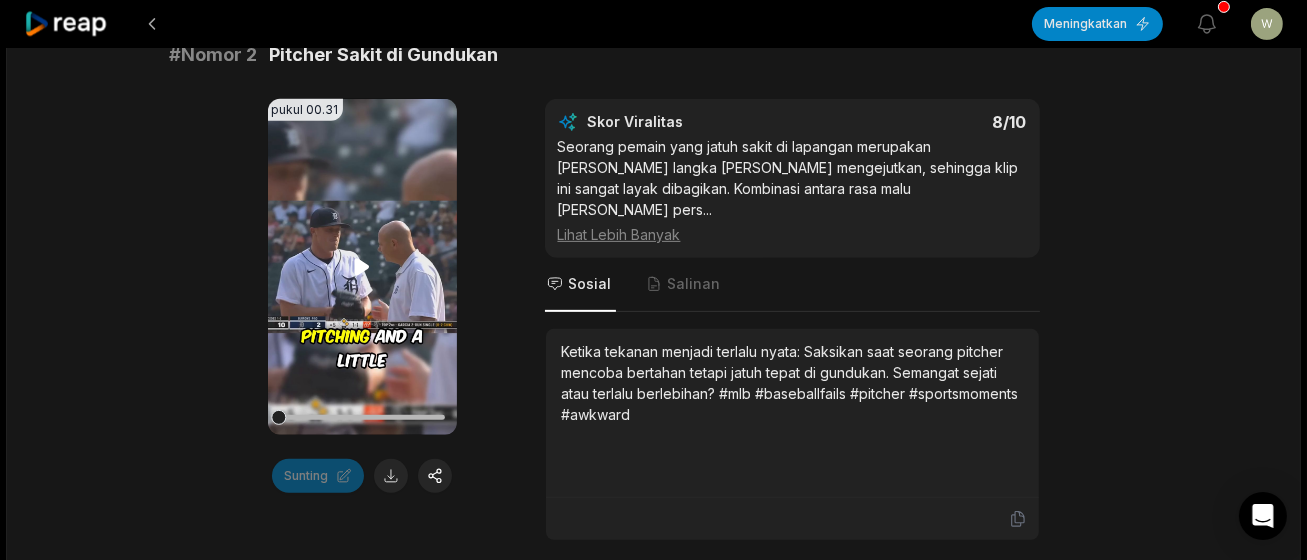 click on "Peramban Anda tidak mendukung format mp4." at bounding box center [362, 267] 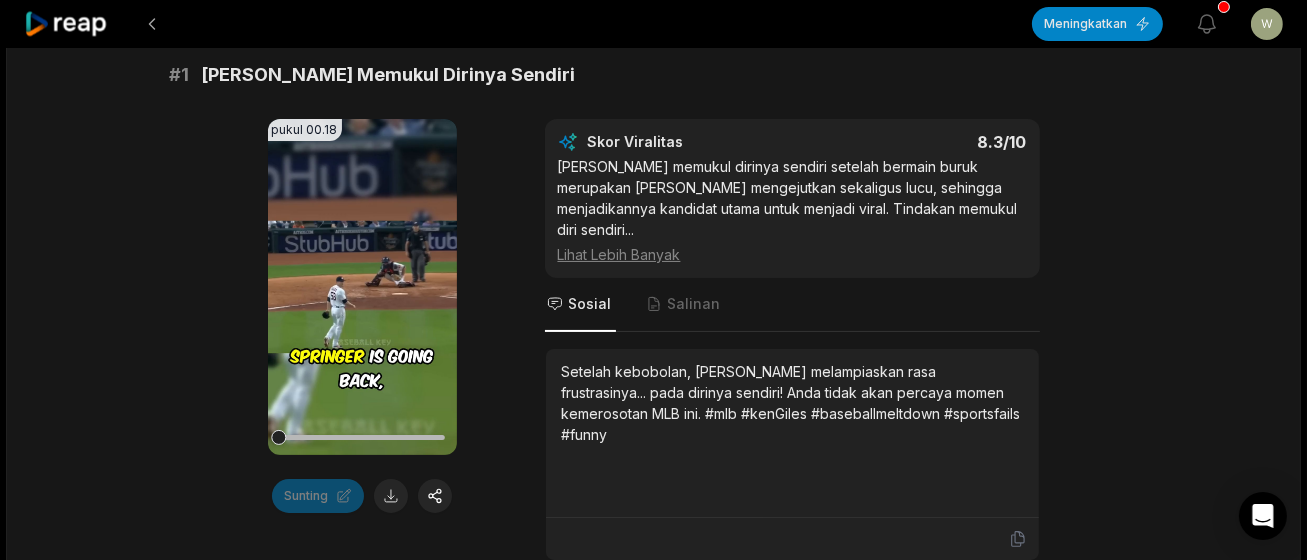 scroll, scrollTop: 333, scrollLeft: 0, axis: vertical 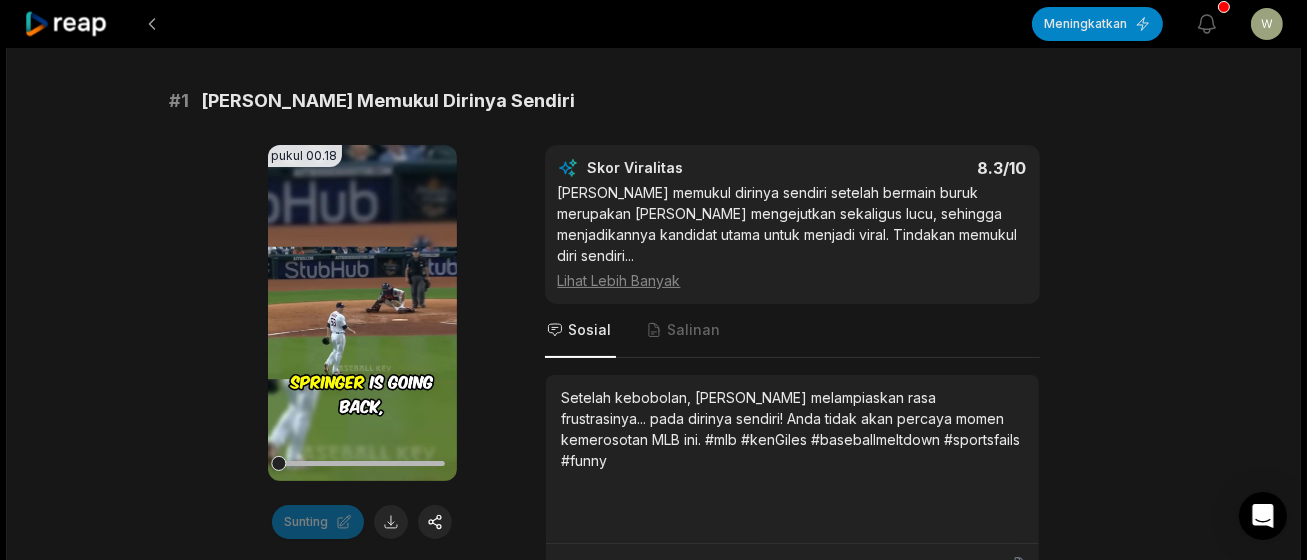 click on "pukul 09.58 MLB - Momen Buruk 15 menit yang lalu Bahasa inggris id Dari jam 01:35  sampai  07:49 Potret 60.0019  detik   Binatang buas Klip sedang  dipersiapkan... AI kami sedang menganalisis video  .  Ini akan memakan waktu beberapa menit lagi. #  1 Ken Giles Memukul Dirinya Sendiri pukul 00.18 Peramban Anda tidak mendukung format mp4. Sunting Skor Viralitas 8.3  /10 Ken Giles memukul dirinya sendiri setelah bermain buruk merupakan hal yang mengejutkan sekaligus lucu, sehingga menjadikannya kandidat utama untuk menjadi viral. Tindakan memukul diri sendiri  ...   Lihat Lebih Banyak Sosial Salinan Setelah kebobolan, Ken Giles melampiaskan rasa frustrasinya... pada dirinya sendiri! Anda tidak akan percaya momen kemerosotan MLB ini. #mlb #kenGiles #baseballmeltdown #sportsfails #funny #  Nomor 2 Pitcher Sakit di Gundukan pukul 00.31 Peramban Anda tidak mendukung format mp4. Sunting Skor Viralitas 8/10 ​ ...   Lihat Lebih Banyak Sosial Salinan #  3 Bahasa Indonesia Kelelawar Terbang, Pemain Kalah! pukul 00.23" at bounding box center (654, 2253) 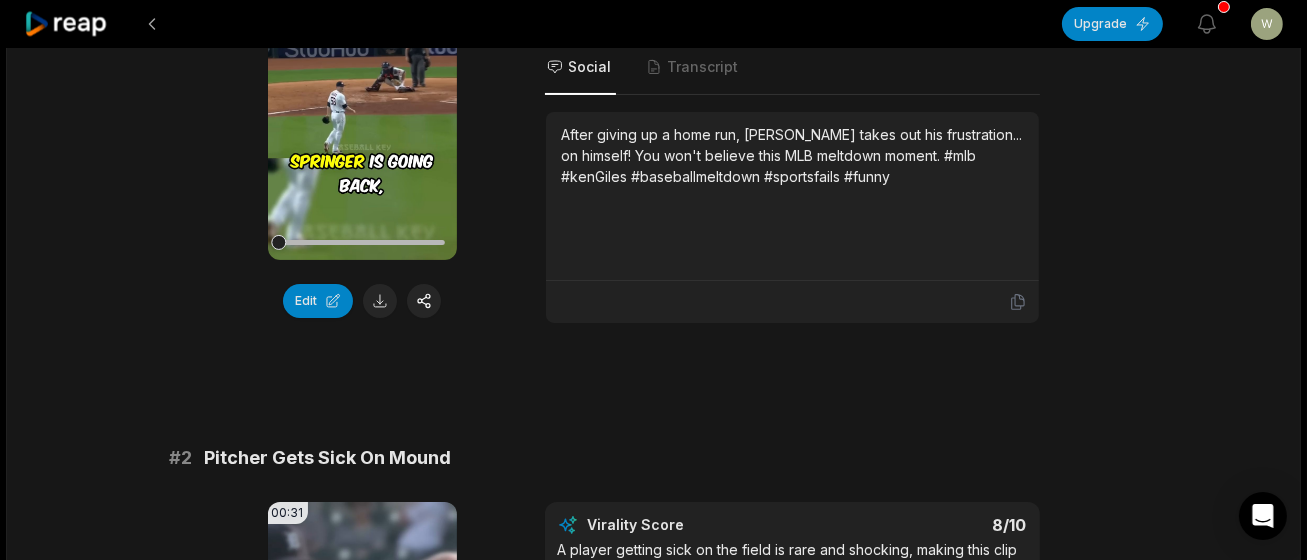 scroll, scrollTop: 333, scrollLeft: 0, axis: vertical 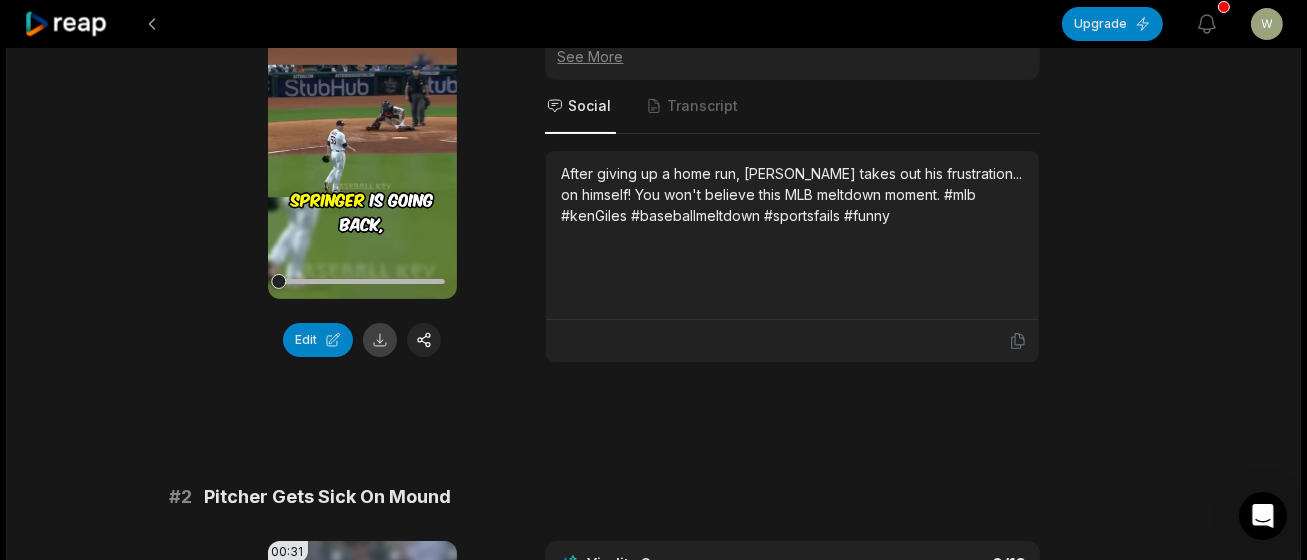 click at bounding box center [380, 340] 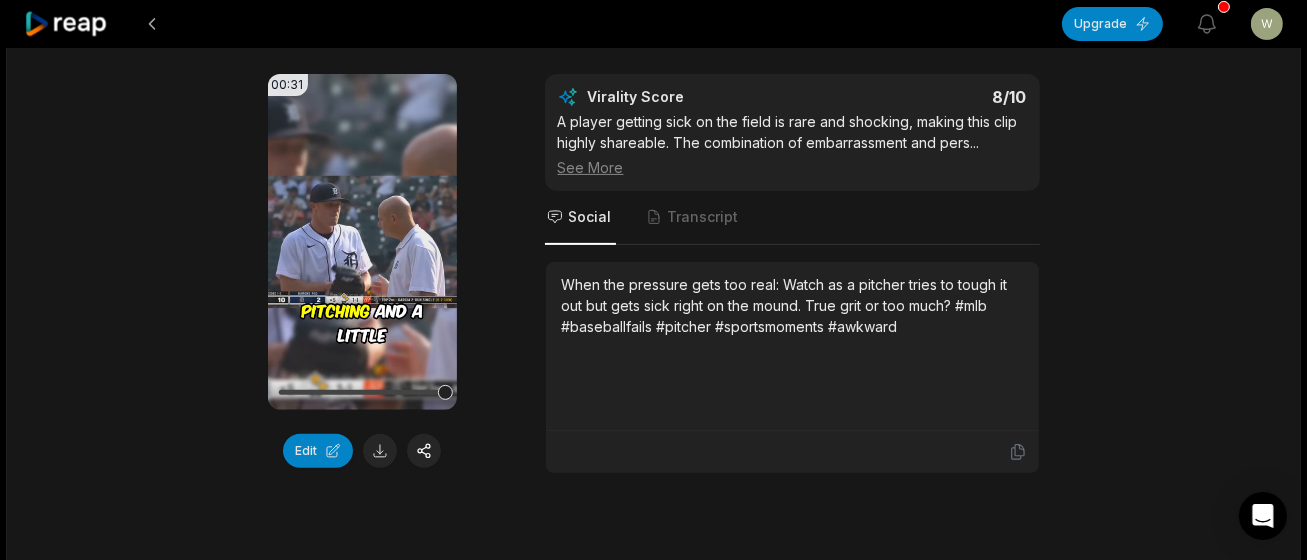 scroll, scrollTop: 889, scrollLeft: 0, axis: vertical 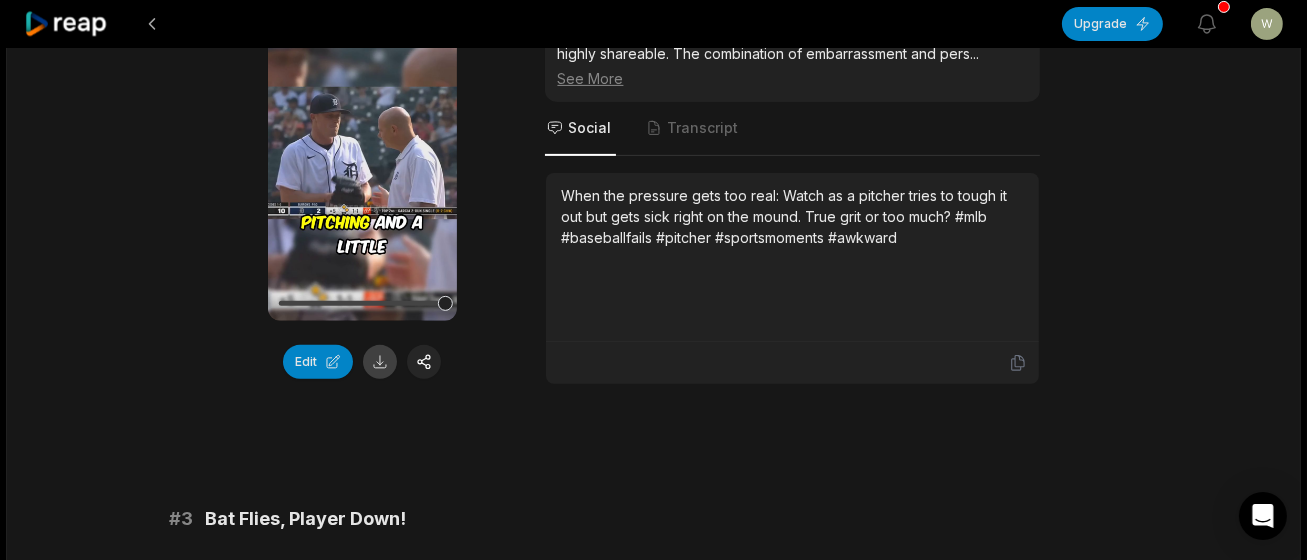 click at bounding box center (380, 362) 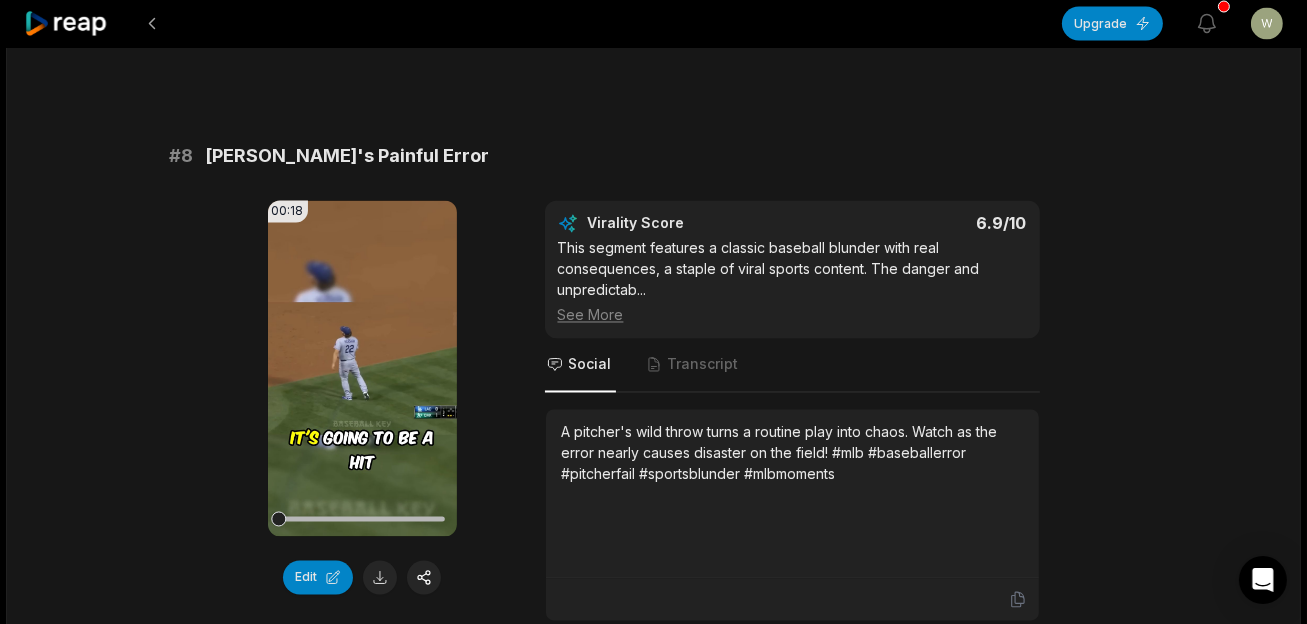 scroll, scrollTop: 4222, scrollLeft: 0, axis: vertical 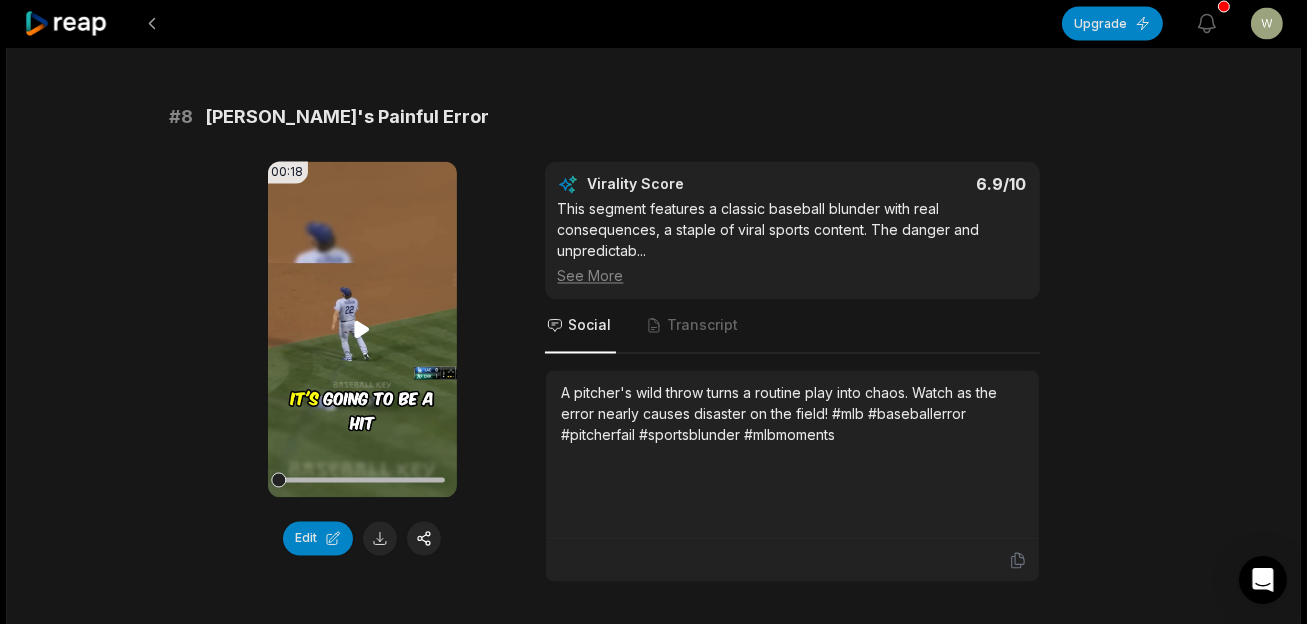 click 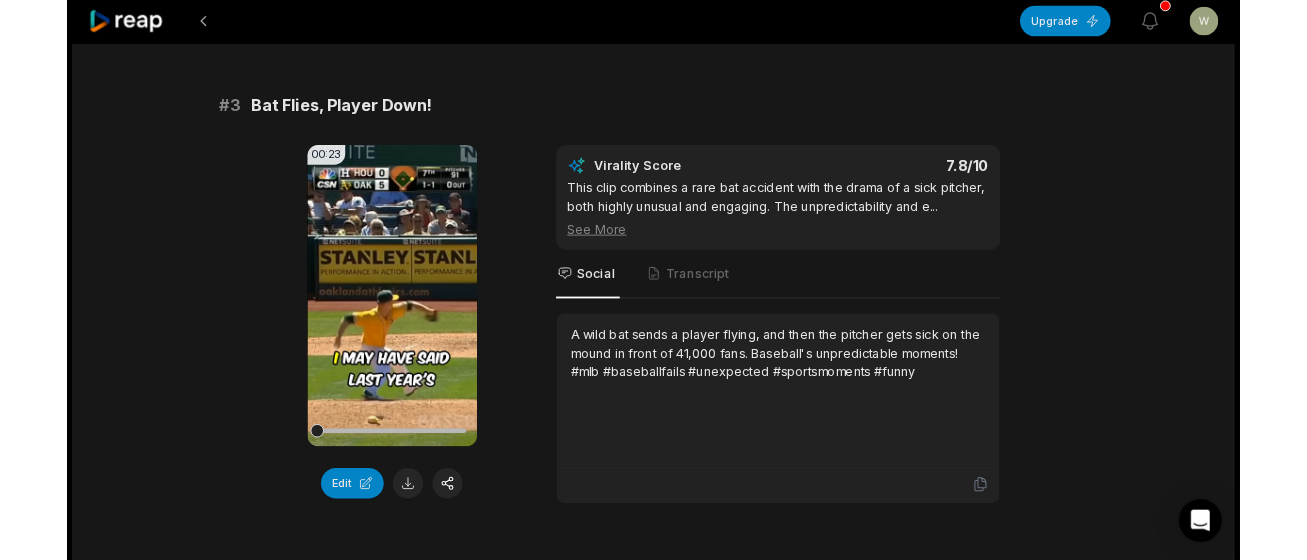 scroll, scrollTop: 1333, scrollLeft: 0, axis: vertical 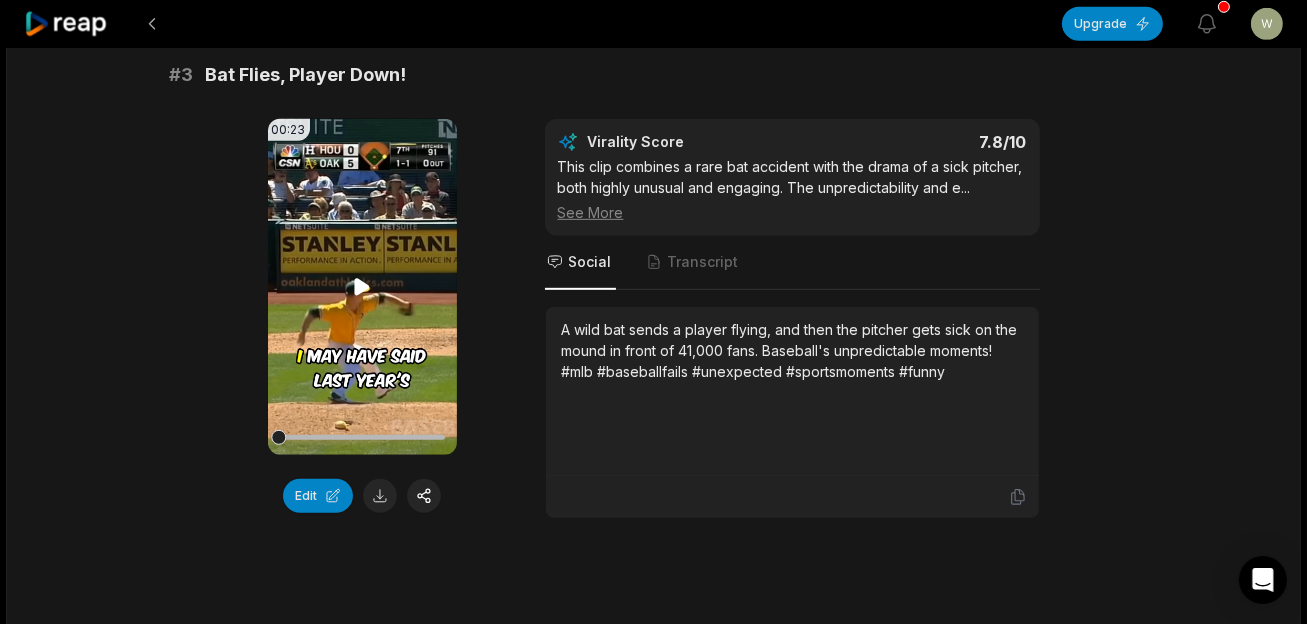 click 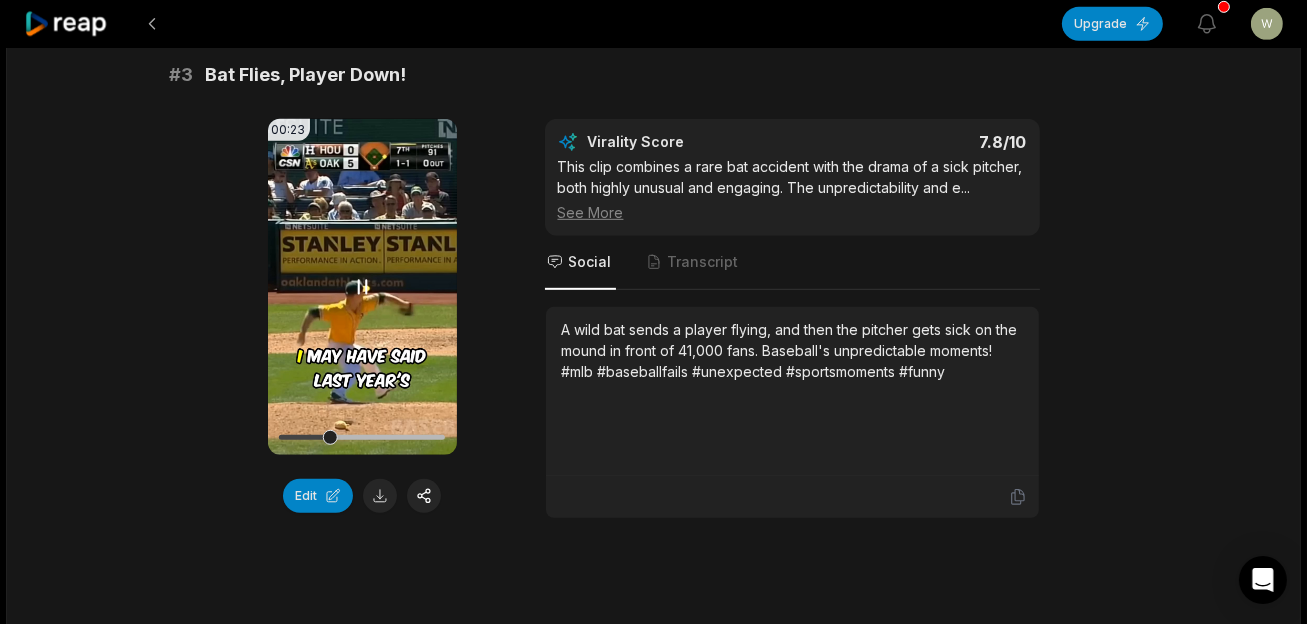 click 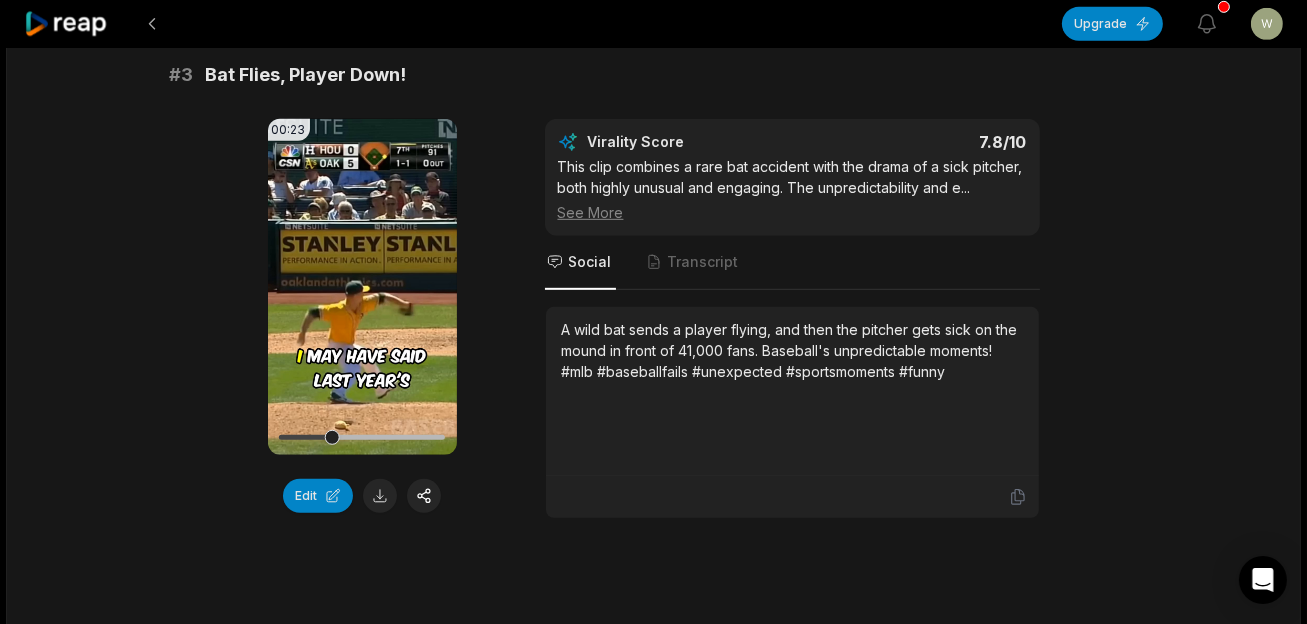 click at bounding box center [380, 496] 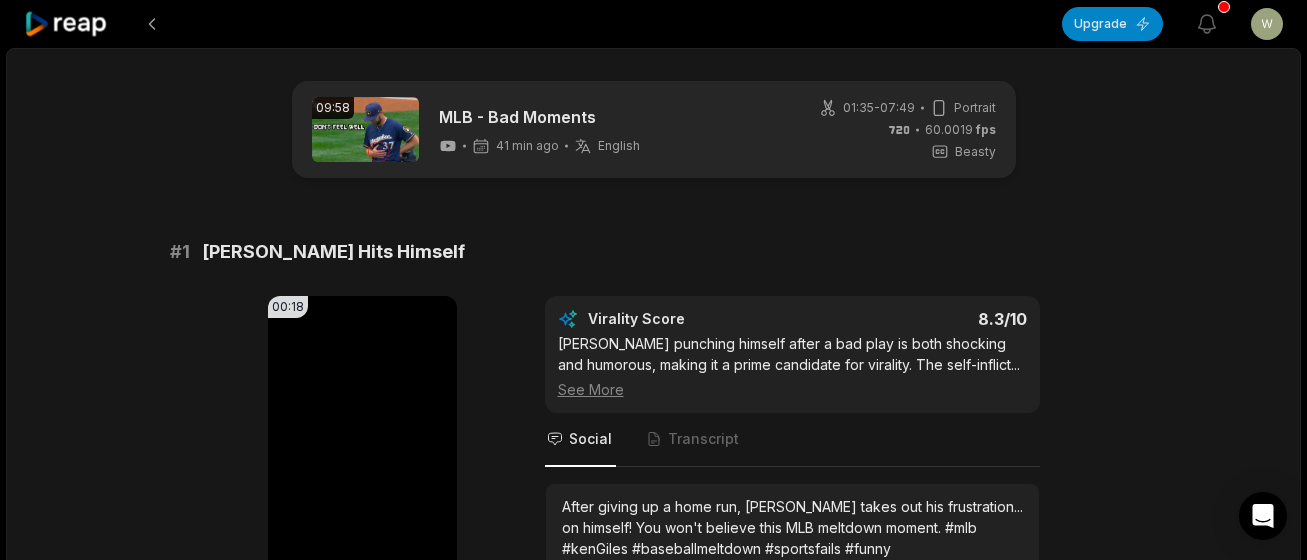 scroll, scrollTop: 0, scrollLeft: 0, axis: both 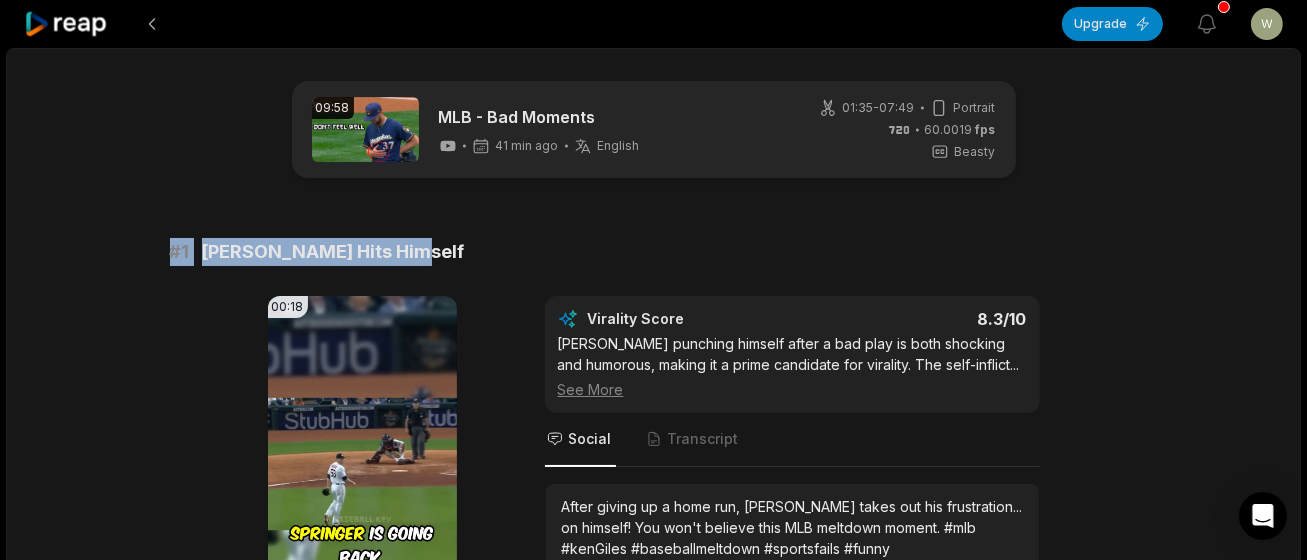 drag, startPoint x: 413, startPoint y: 256, endPoint x: 159, endPoint y: 248, distance: 254.12595 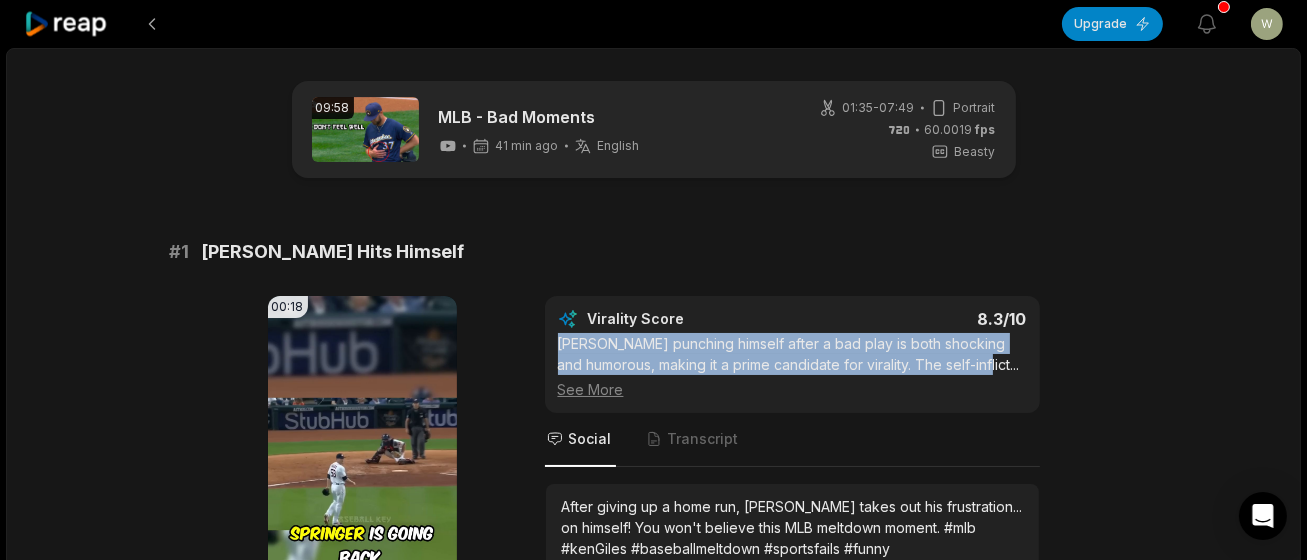 drag, startPoint x: 984, startPoint y: 361, endPoint x: 549, endPoint y: 346, distance: 435.25854 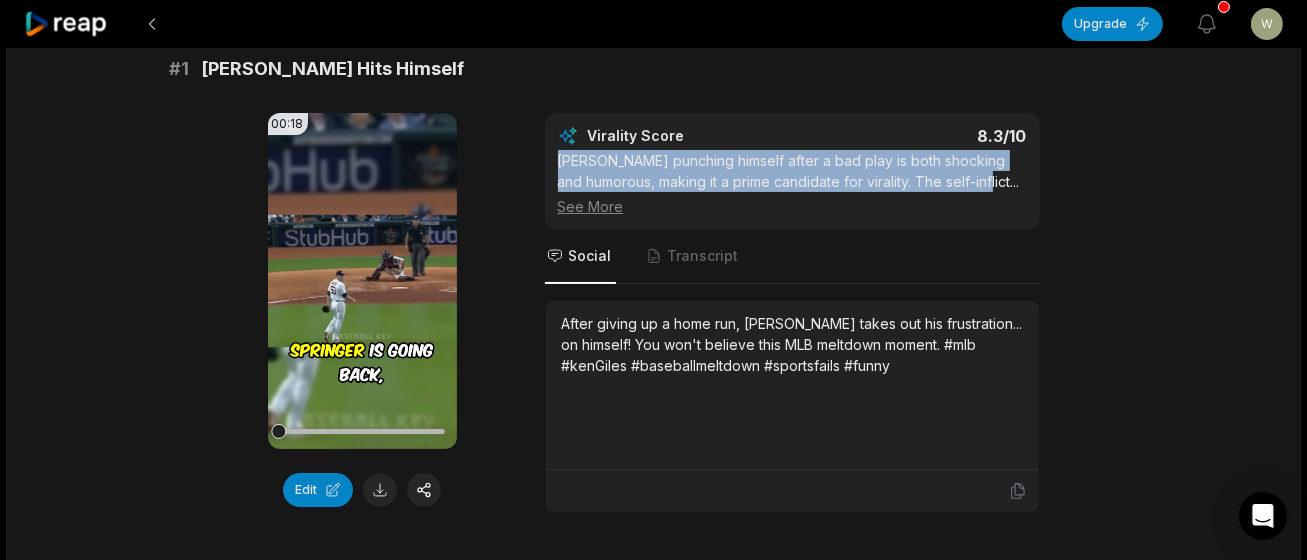 scroll, scrollTop: 222, scrollLeft: 0, axis: vertical 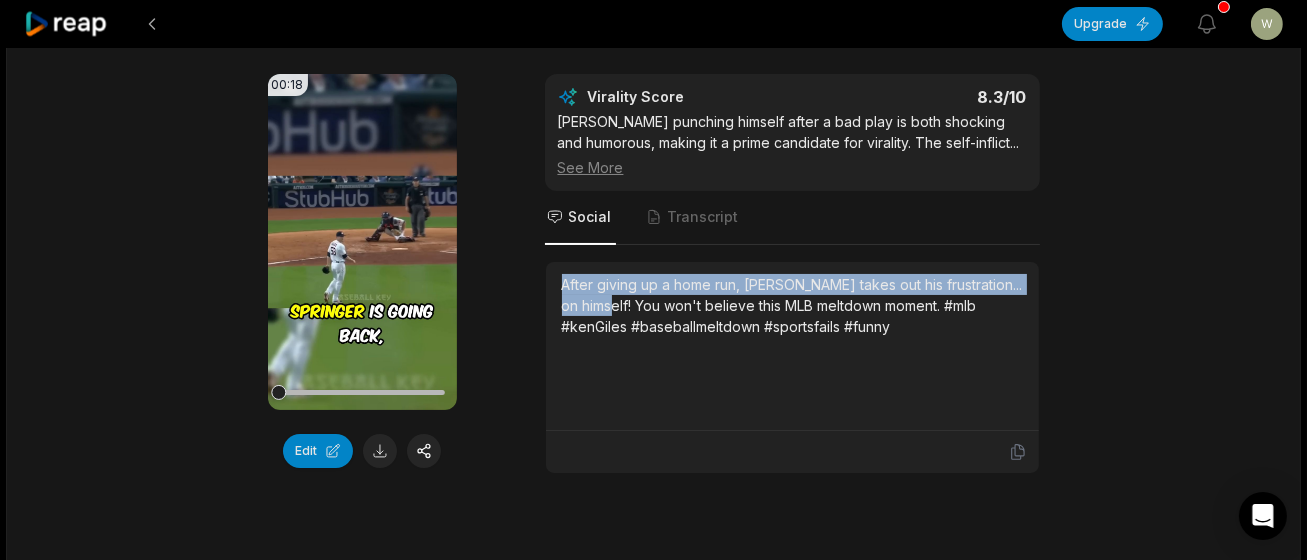 drag, startPoint x: 613, startPoint y: 304, endPoint x: 563, endPoint y: 278, distance: 56.35601 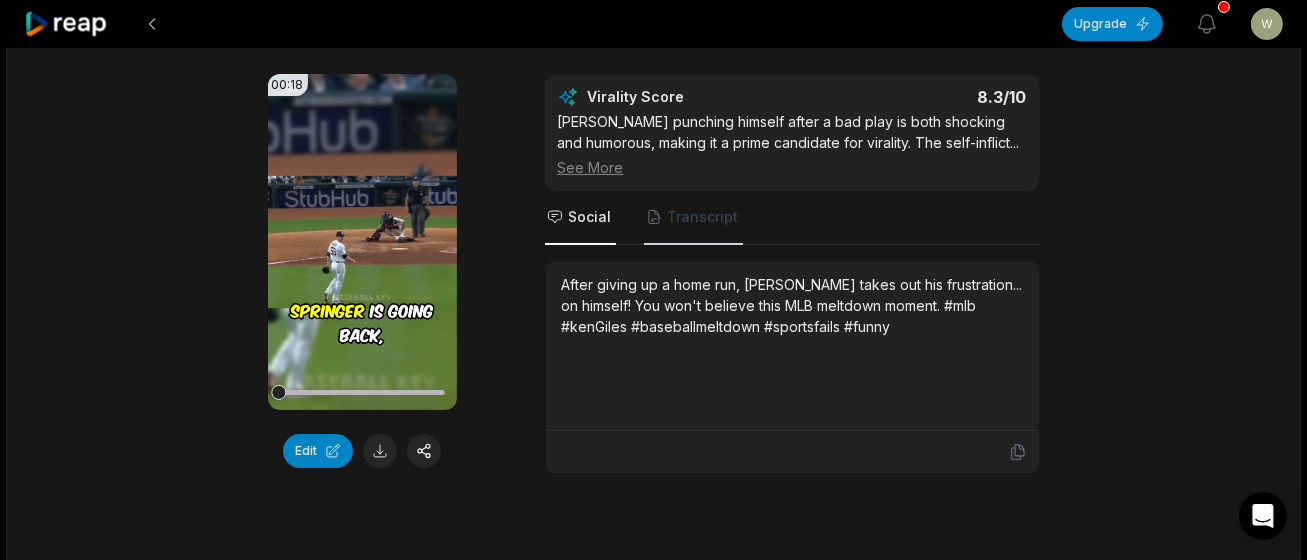 click on "Transcript" at bounding box center (703, 217) 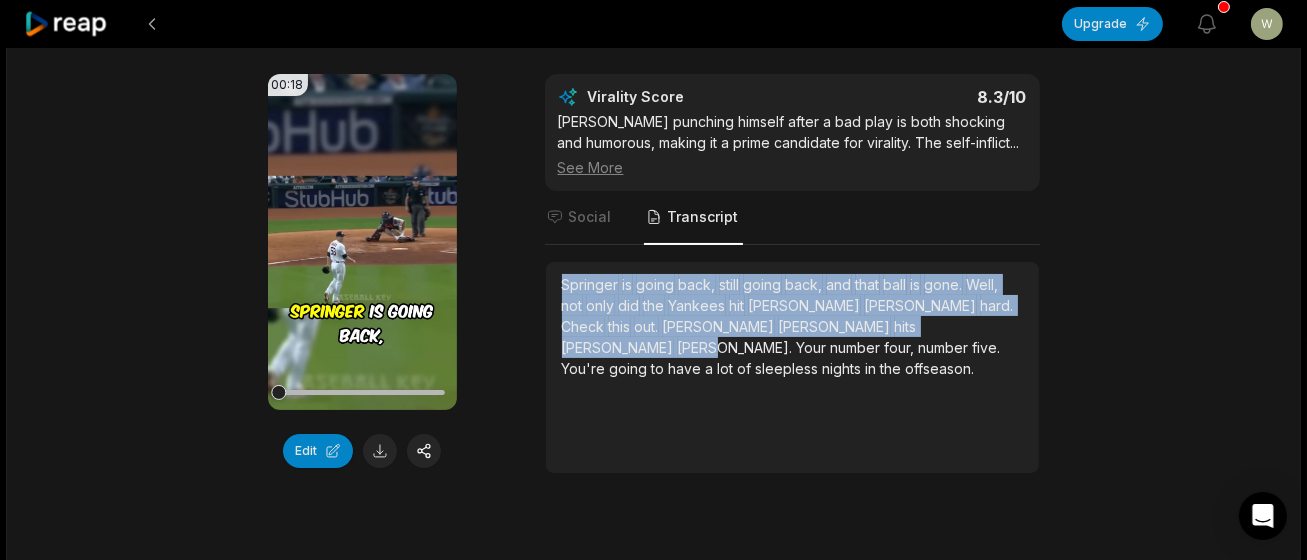 drag, startPoint x: 624, startPoint y: 323, endPoint x: 557, endPoint y: 285, distance: 77.02597 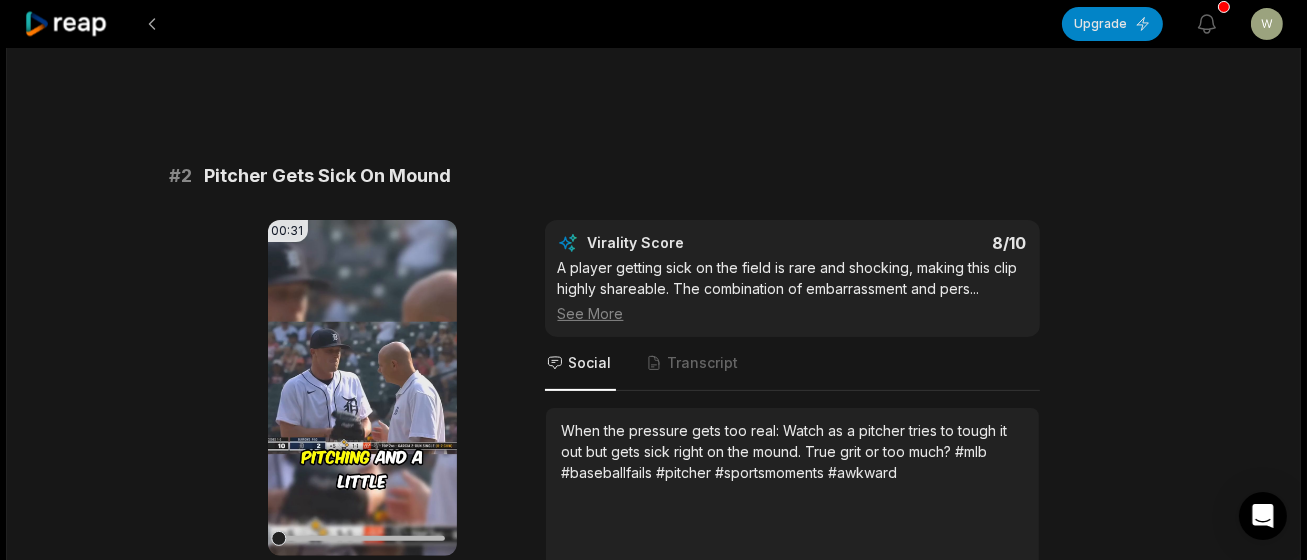 scroll, scrollTop: 667, scrollLeft: 0, axis: vertical 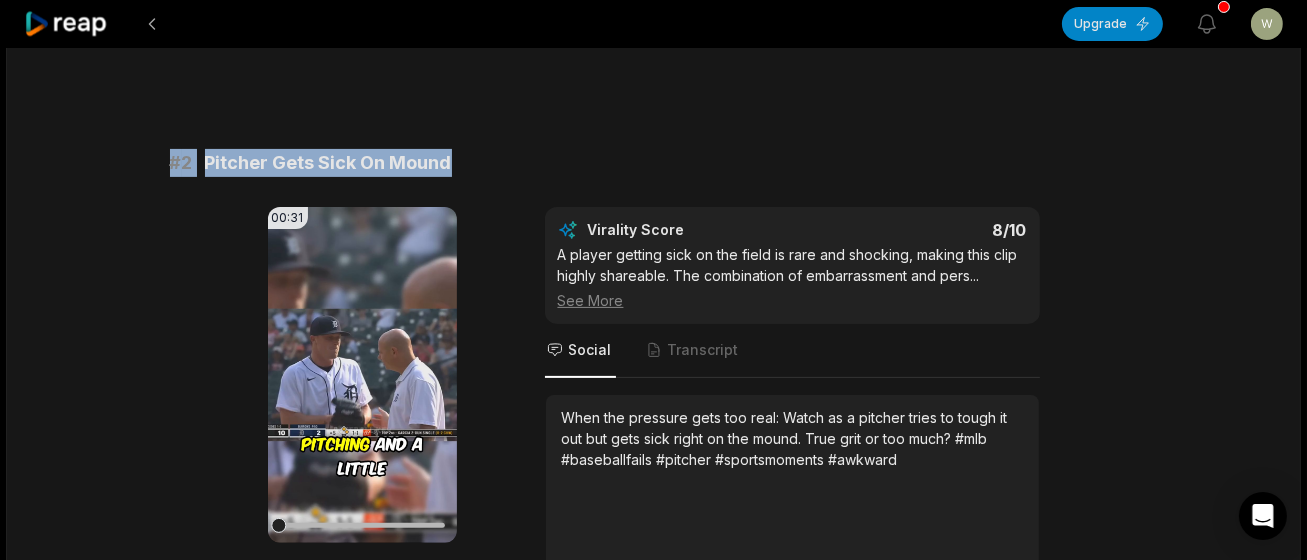 drag, startPoint x: 472, startPoint y: 154, endPoint x: 173, endPoint y: 161, distance: 299.08194 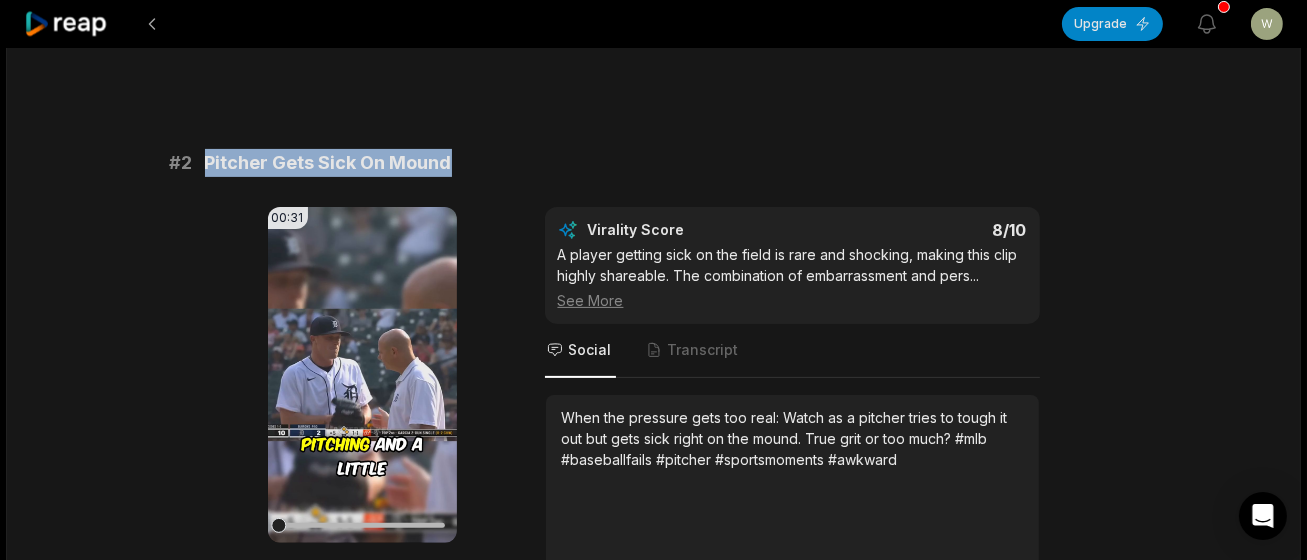 drag, startPoint x: 500, startPoint y: 155, endPoint x: 206, endPoint y: 169, distance: 294.33313 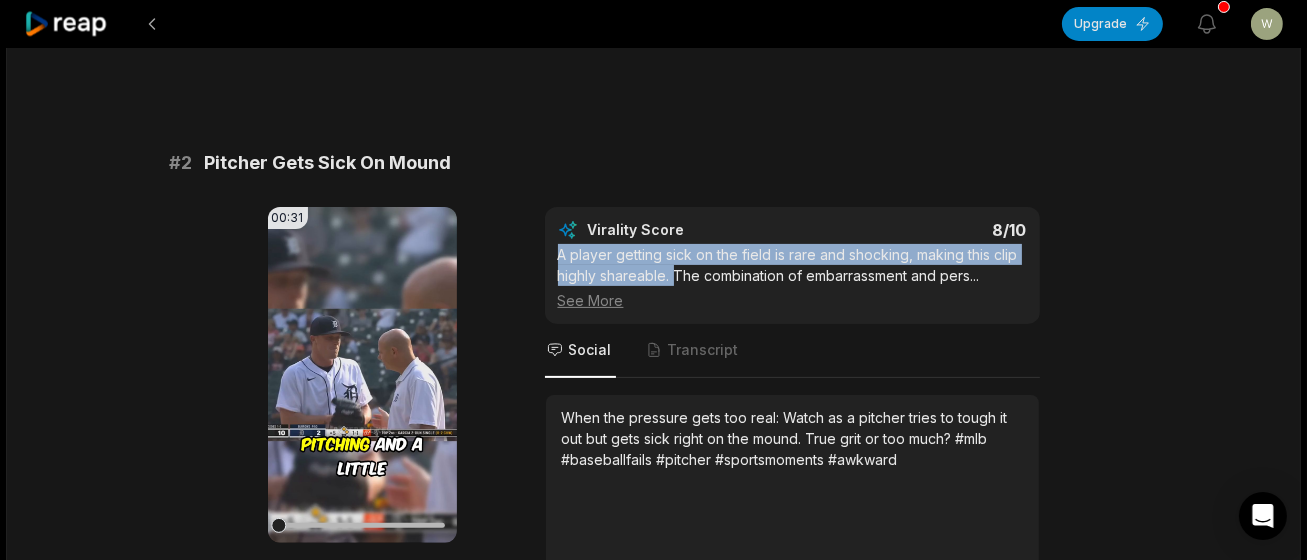 drag, startPoint x: 672, startPoint y: 272, endPoint x: 554, endPoint y: 259, distance: 118.71394 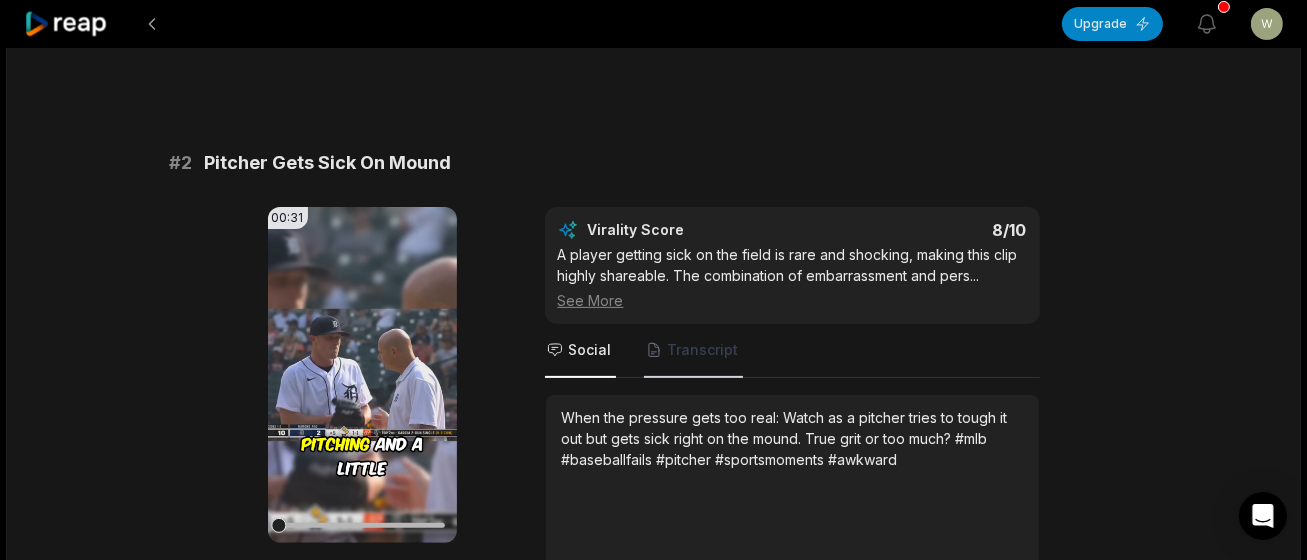click on "Transcript" at bounding box center (703, 350) 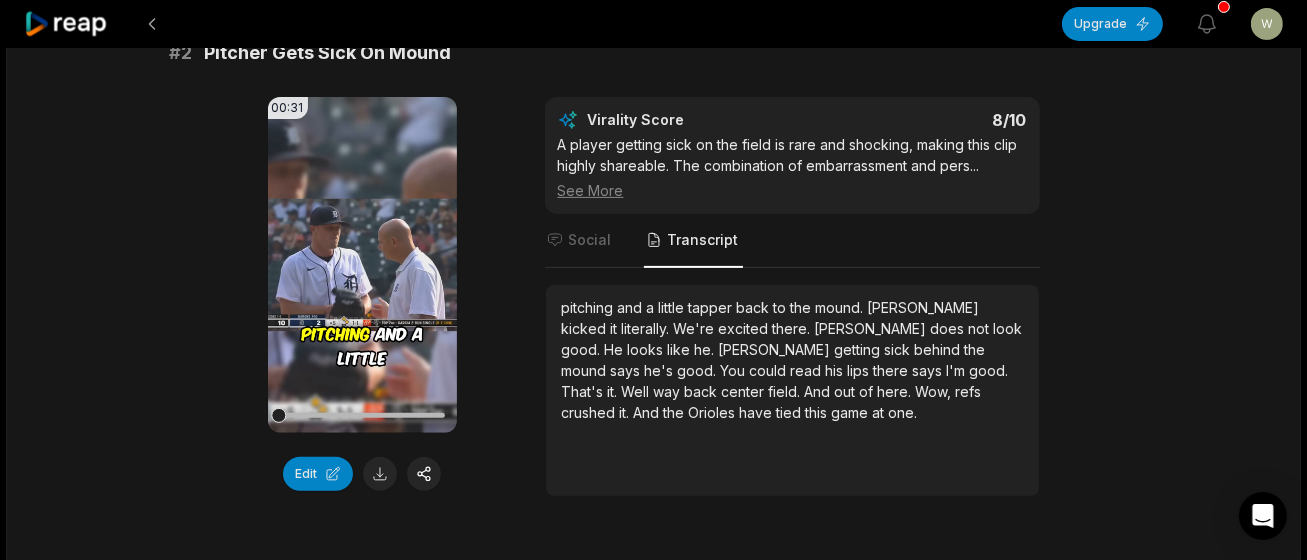 scroll, scrollTop: 889, scrollLeft: 0, axis: vertical 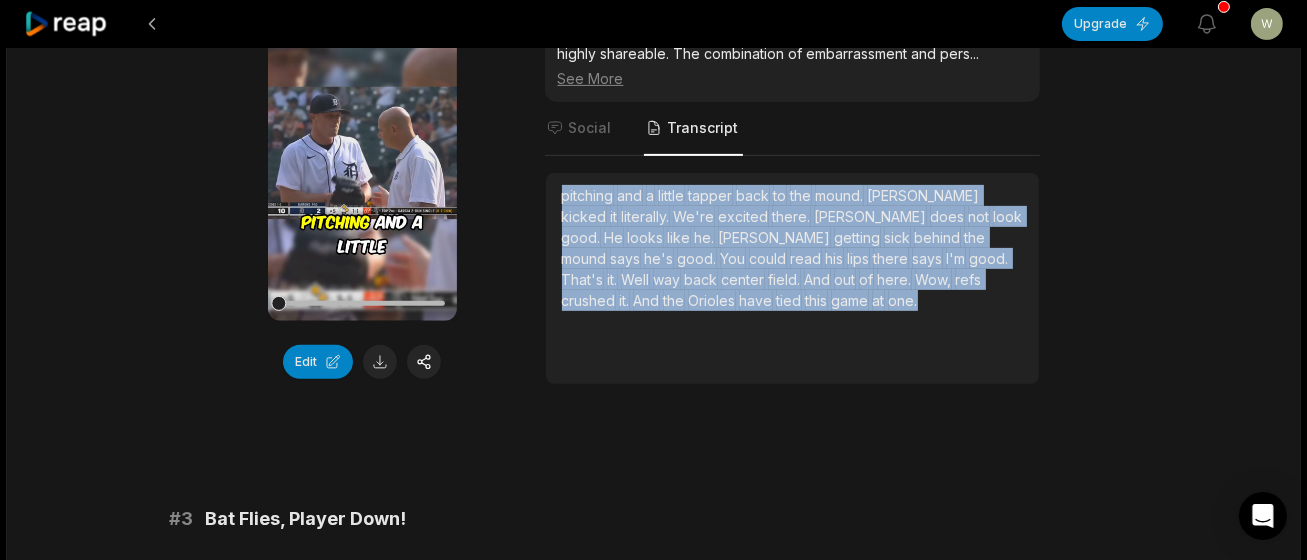 drag, startPoint x: 741, startPoint y: 297, endPoint x: 536, endPoint y: 199, distance: 227.22015 